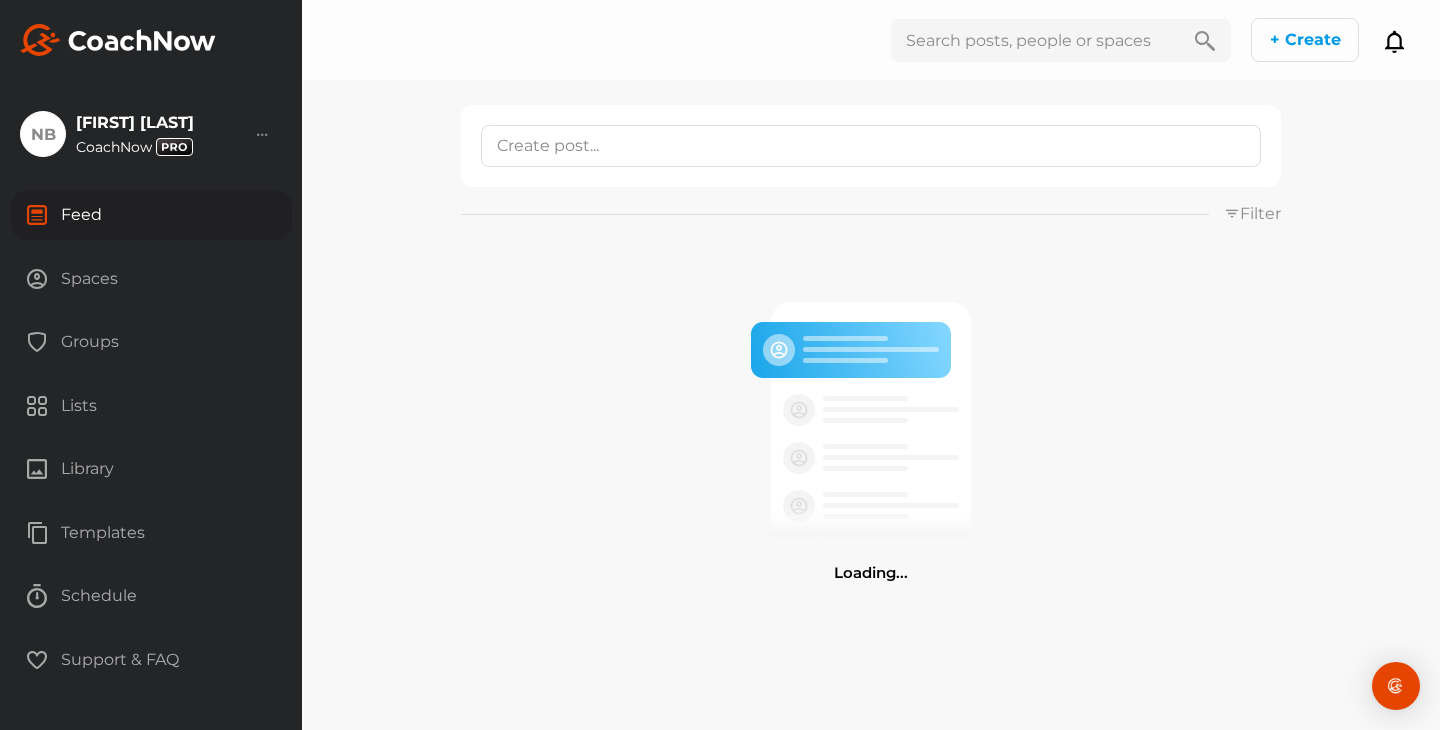 scroll, scrollTop: 0, scrollLeft: 0, axis: both 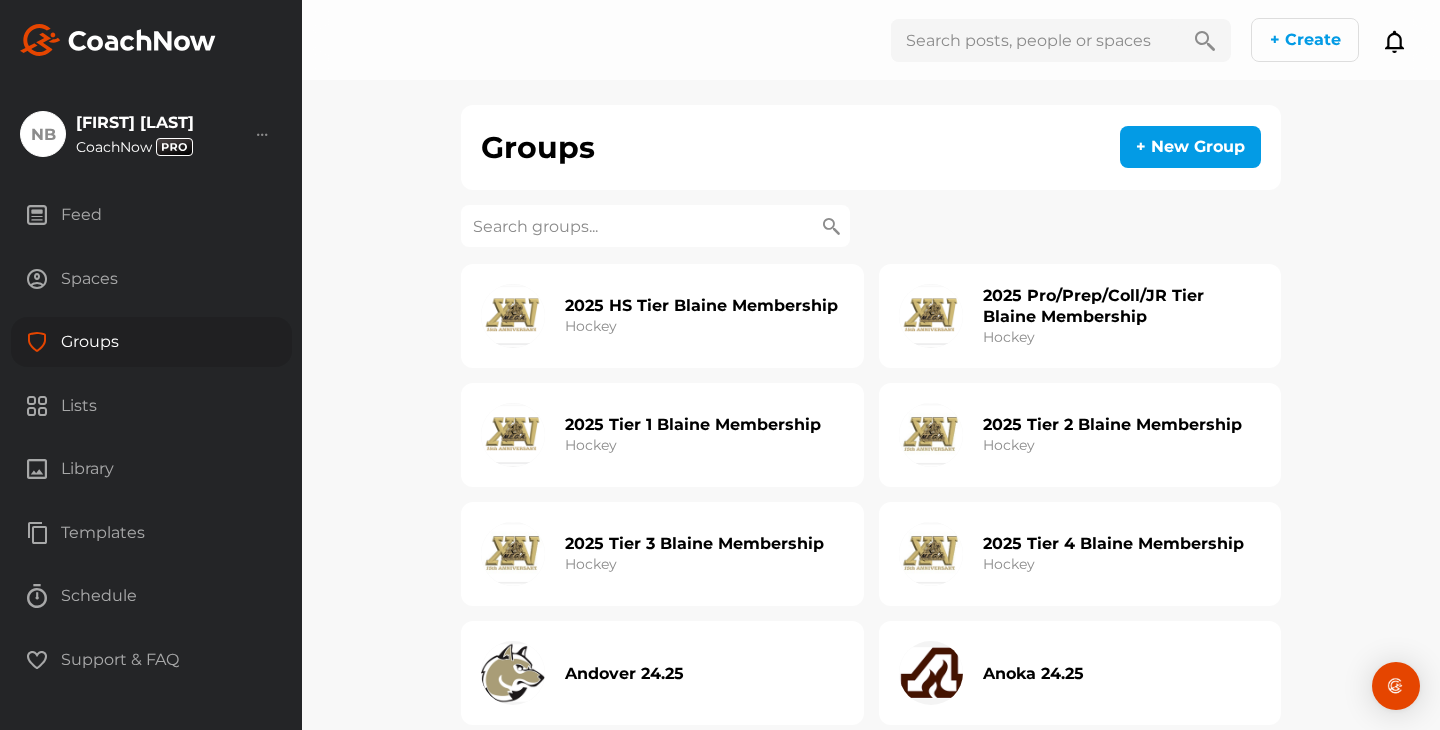 click 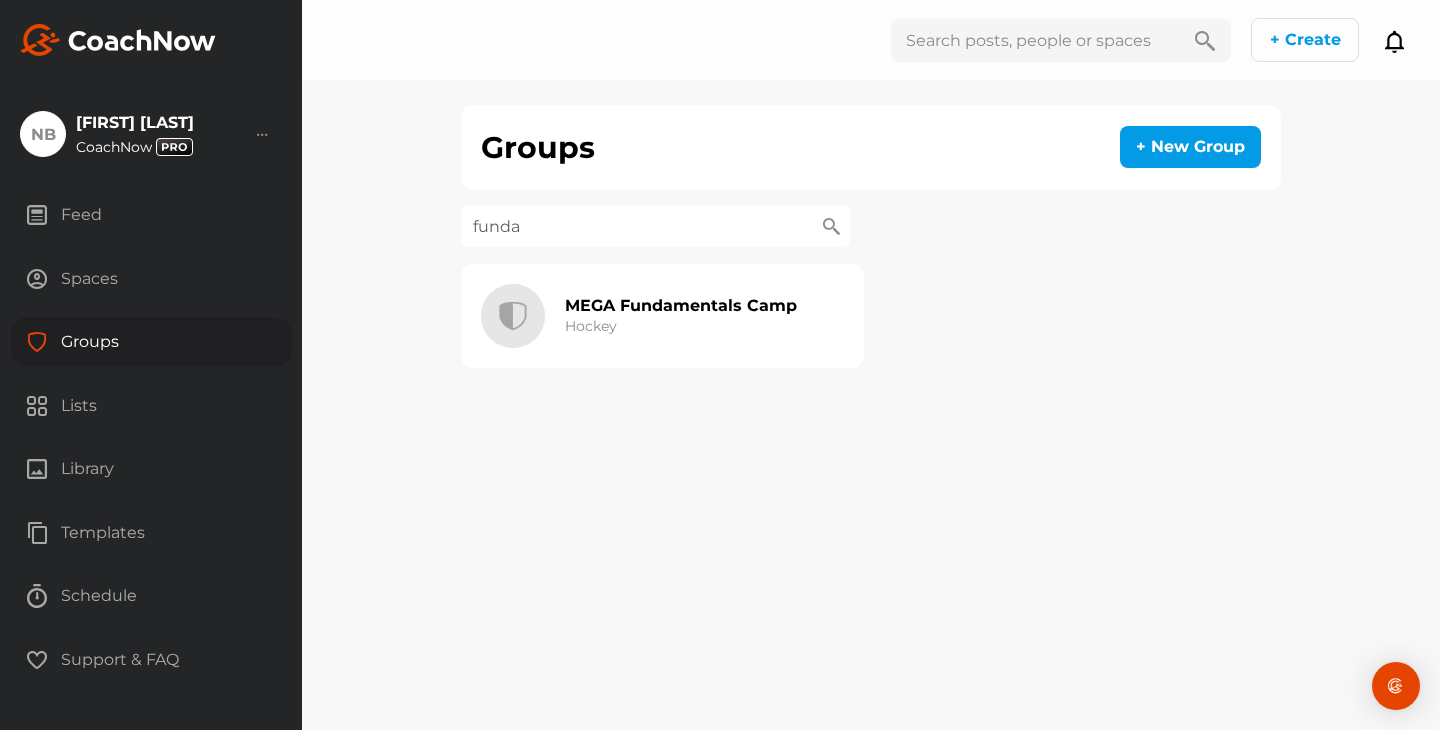 type on "funda" 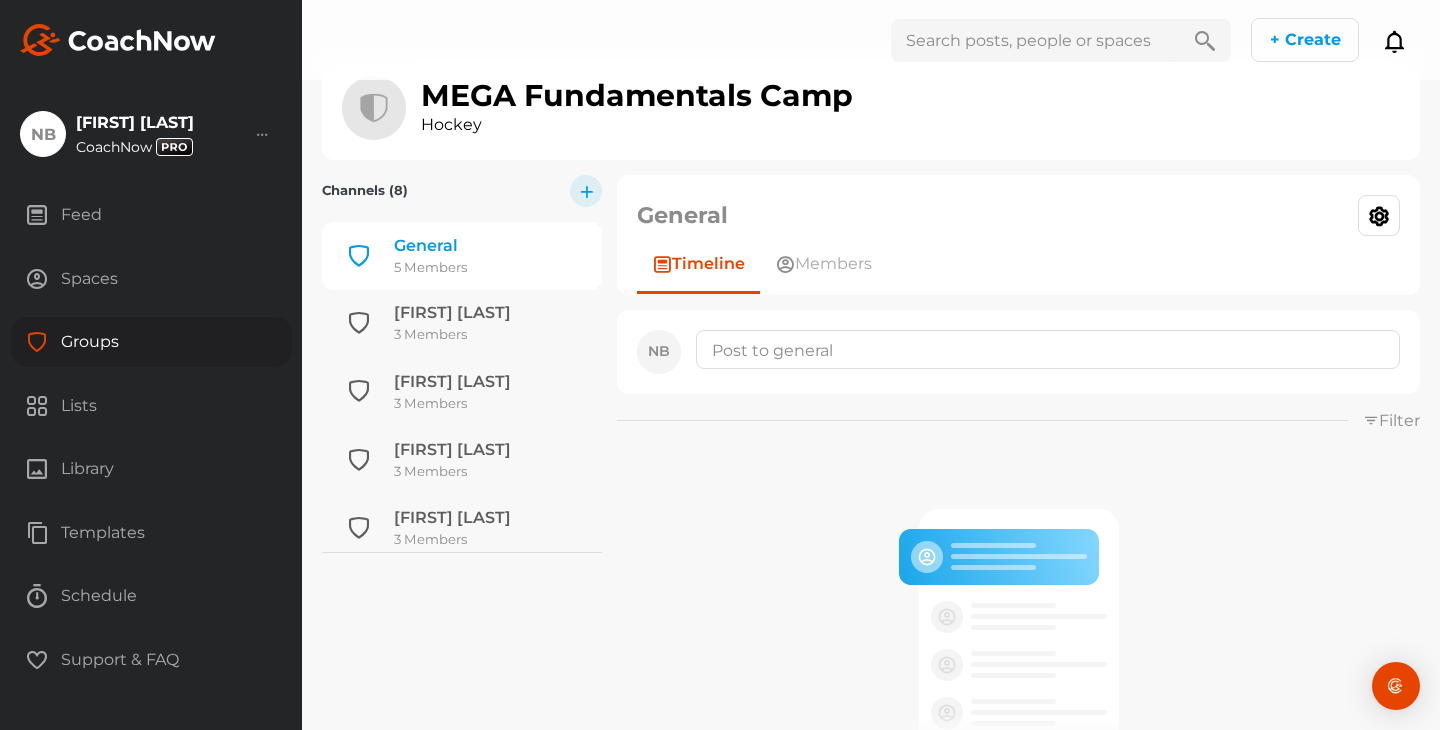 scroll, scrollTop: 63, scrollLeft: 0, axis: vertical 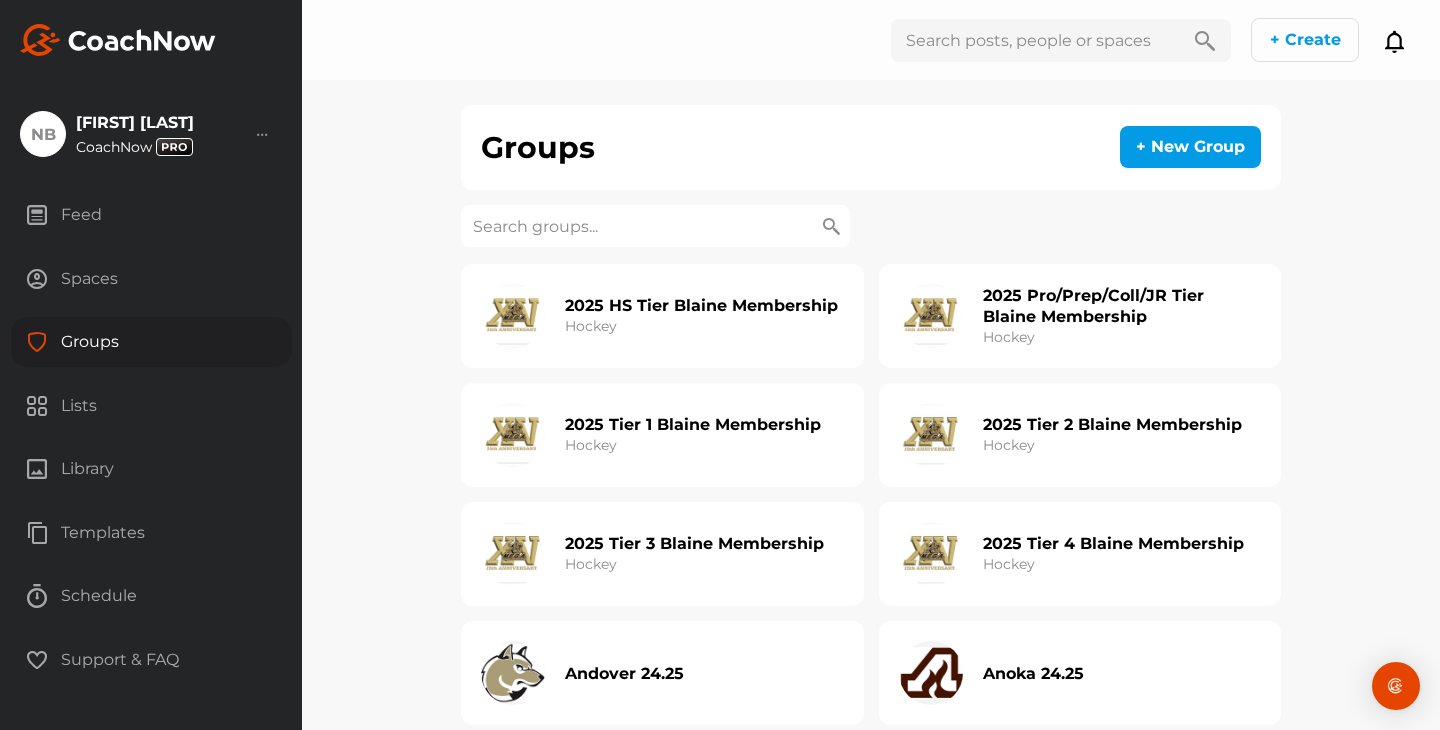 click 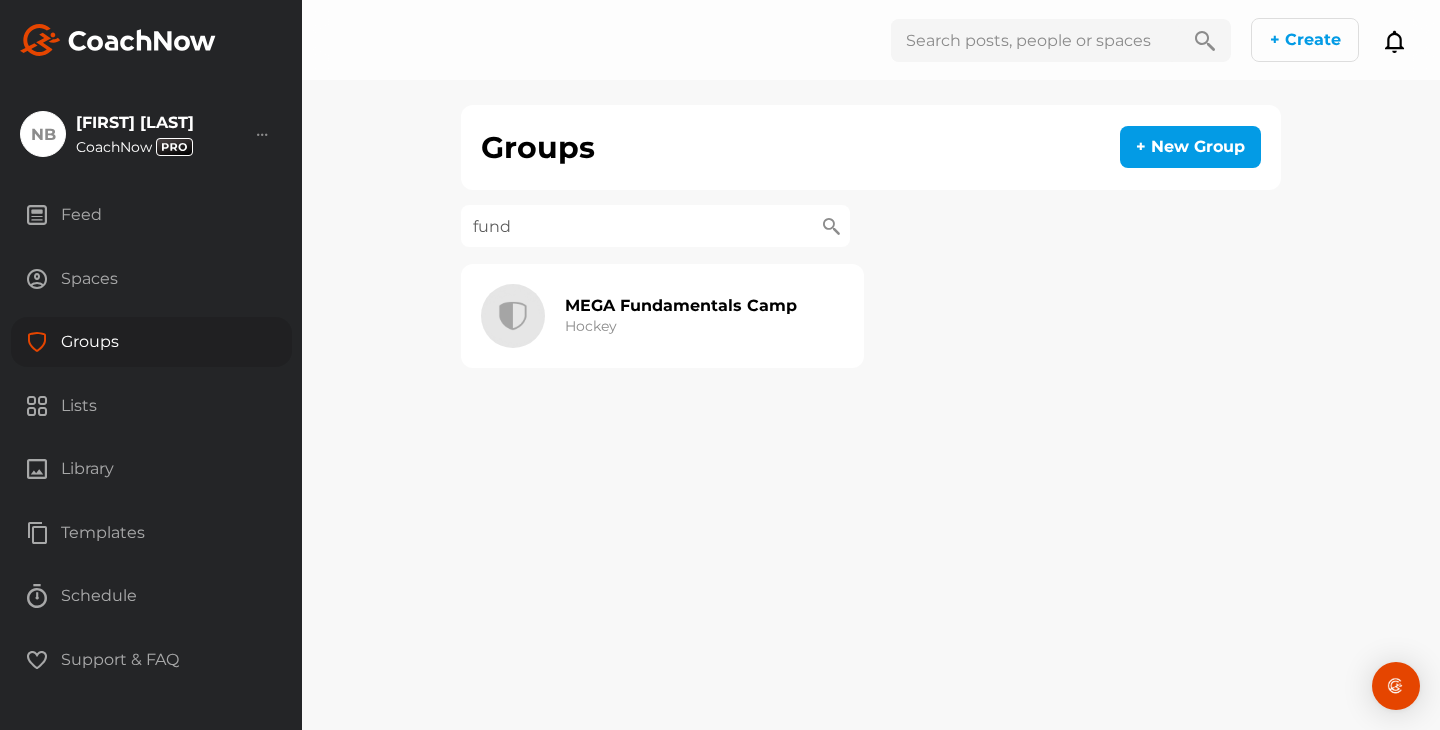 type on "funda" 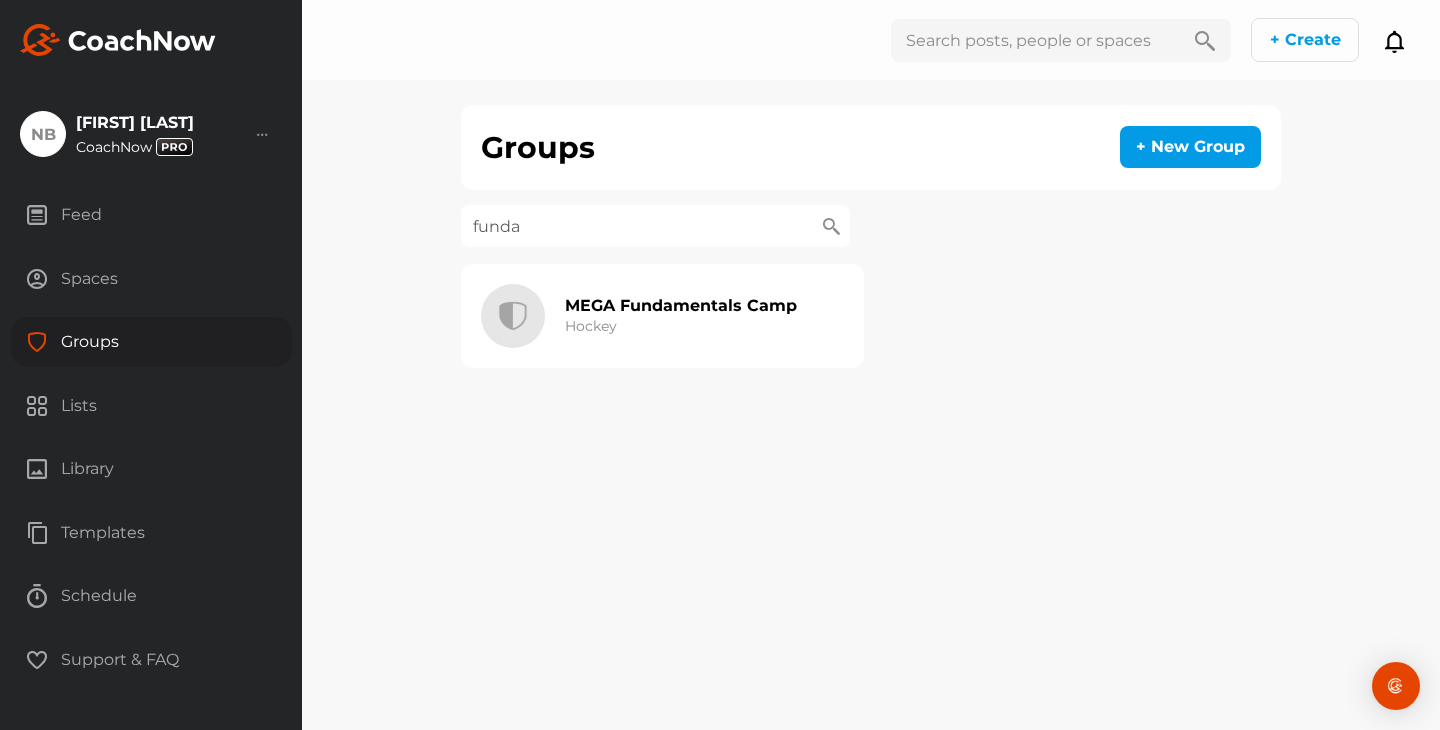click on "MEGA Fundamentals Camp Hockey" 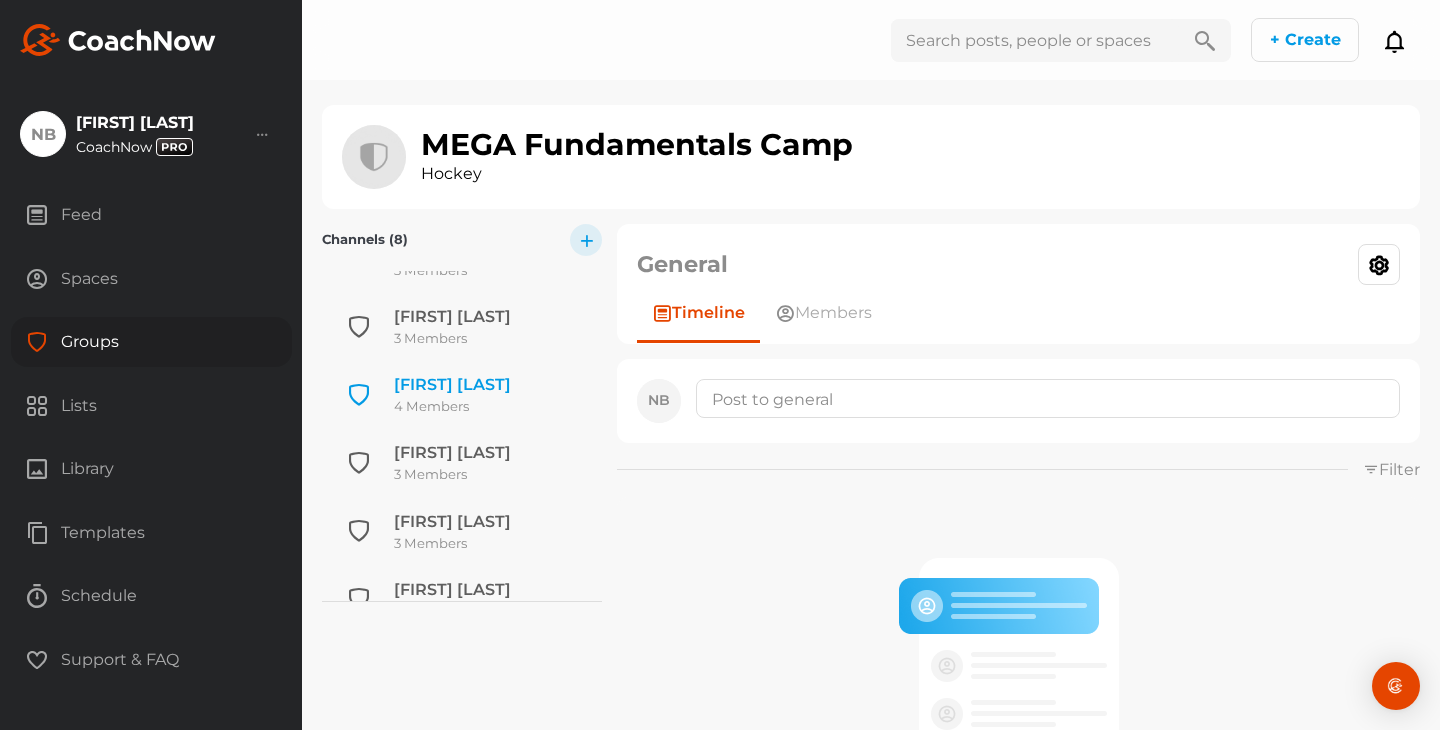 scroll, scrollTop: 282, scrollLeft: 0, axis: vertical 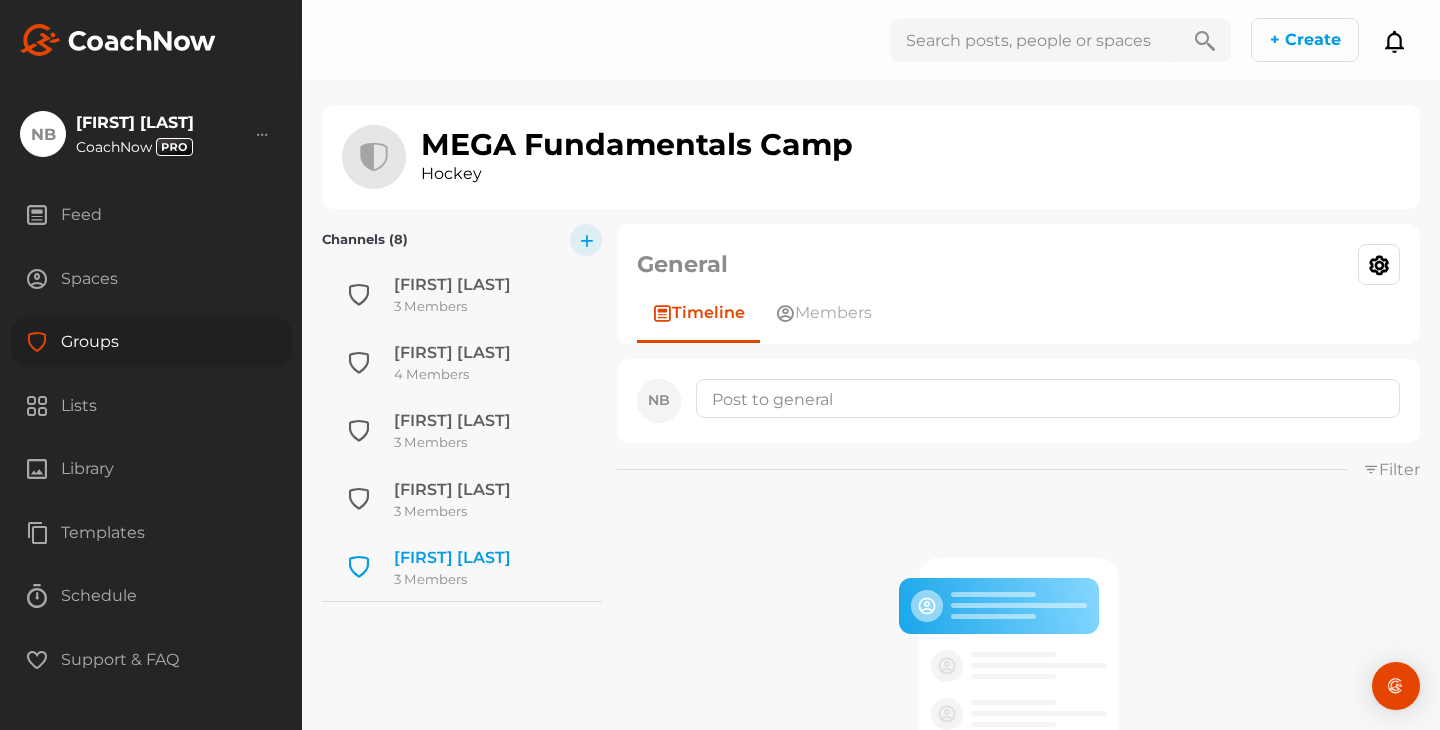 click on "[FIRST] [LAST]" 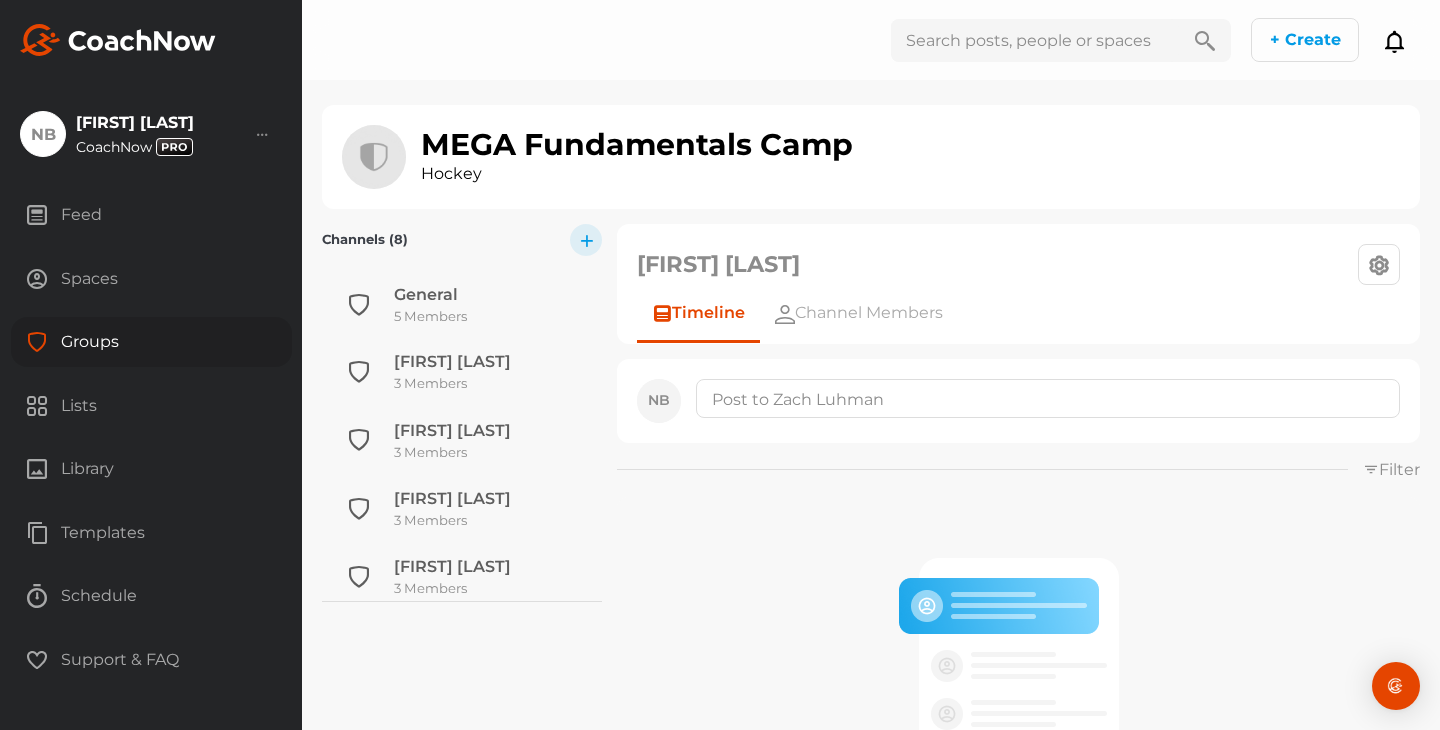 scroll, scrollTop: 282, scrollLeft: 0, axis: vertical 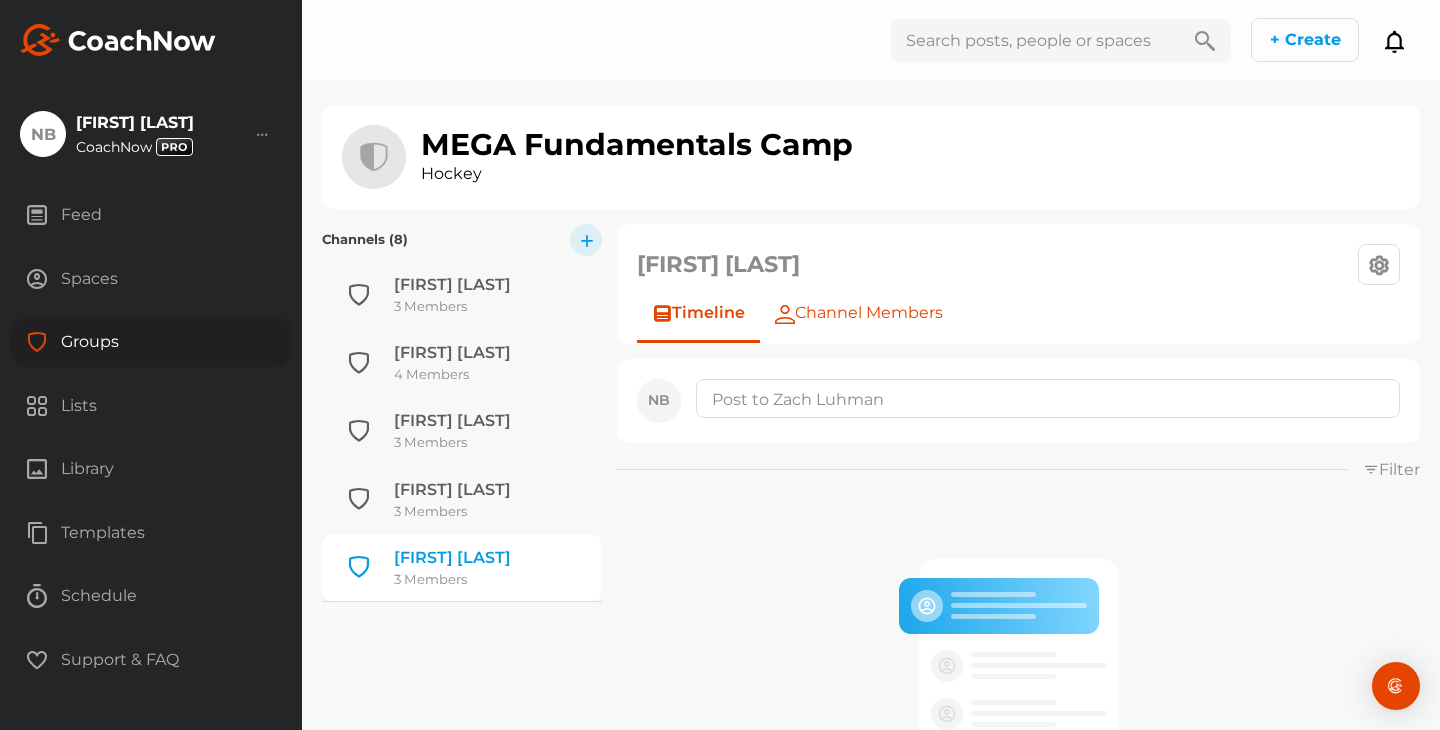 click on "Channel Members" at bounding box center (869, 313) 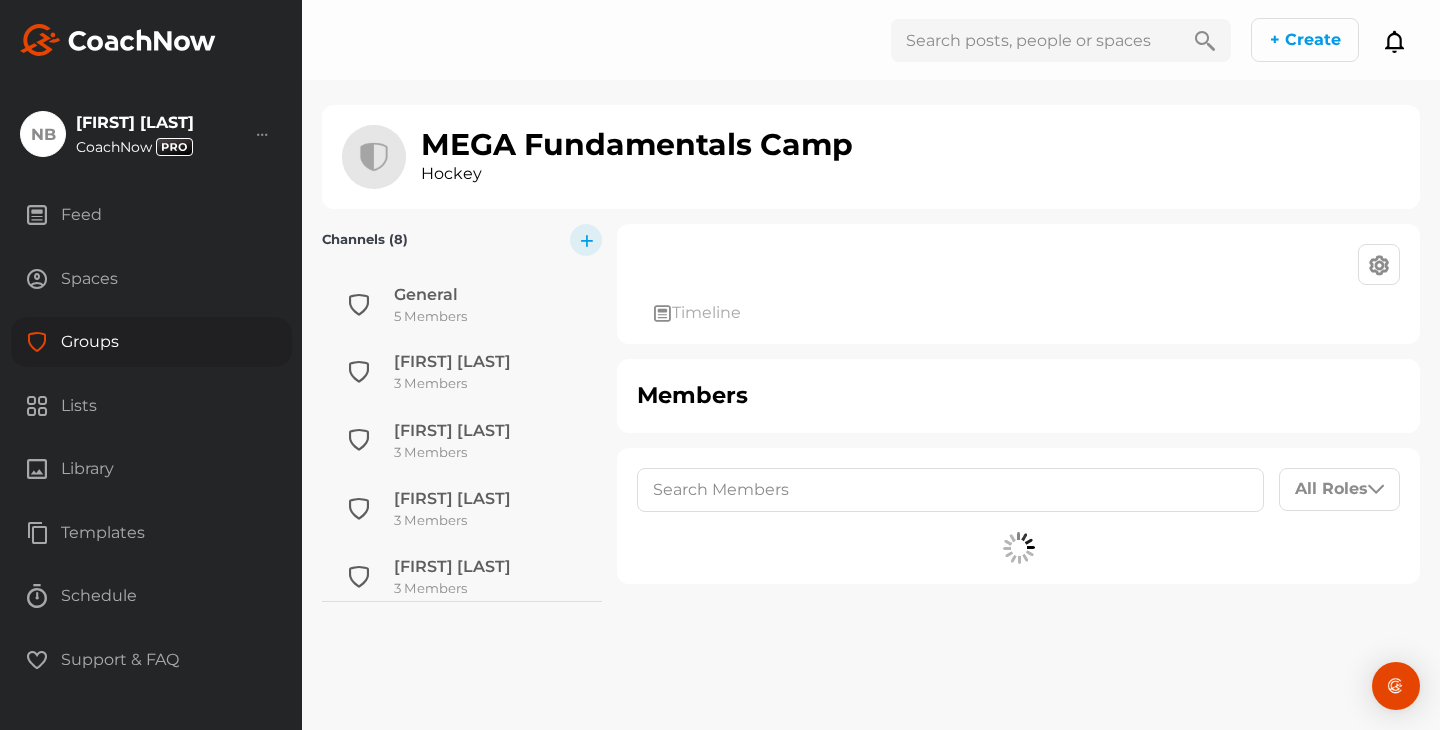 scroll, scrollTop: 282, scrollLeft: 0, axis: vertical 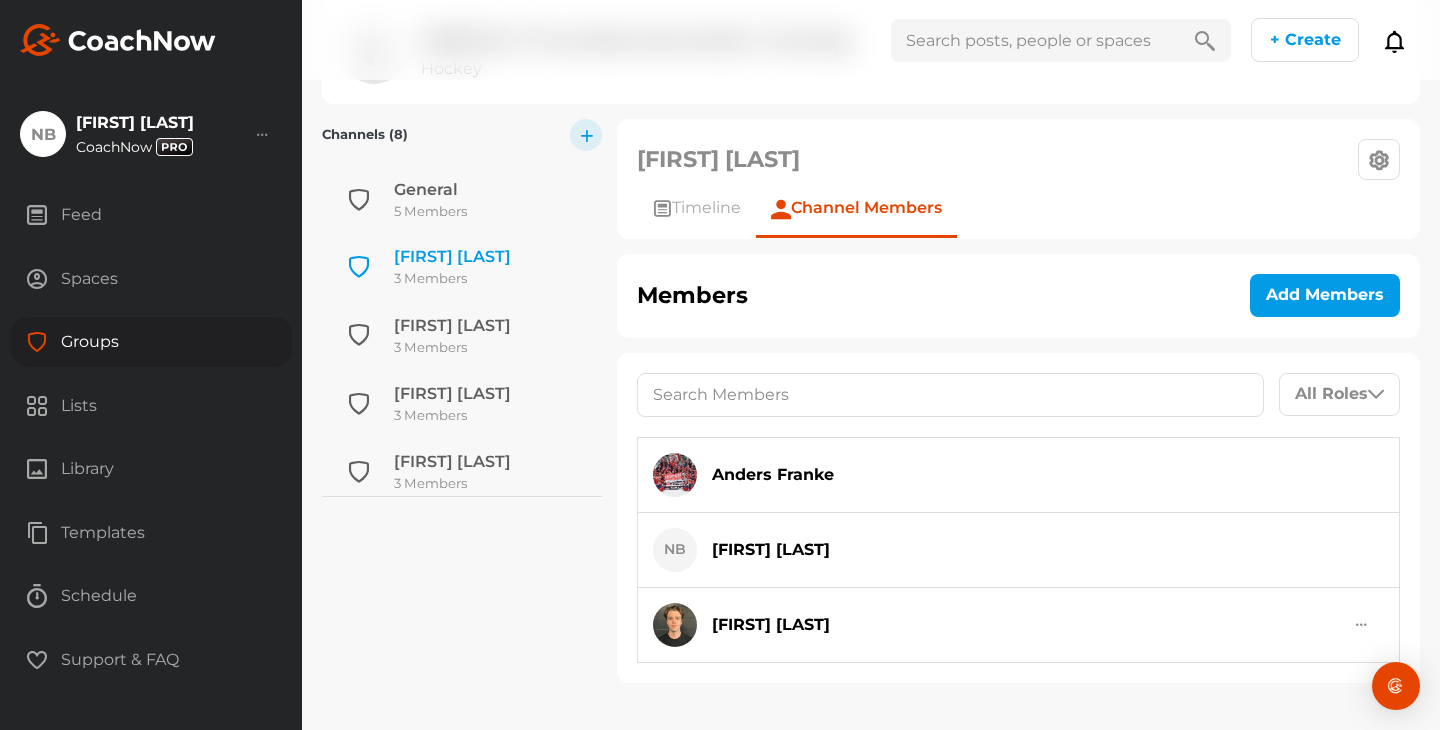 click on "[FIRST] [LAST]" at bounding box center (452, 257) 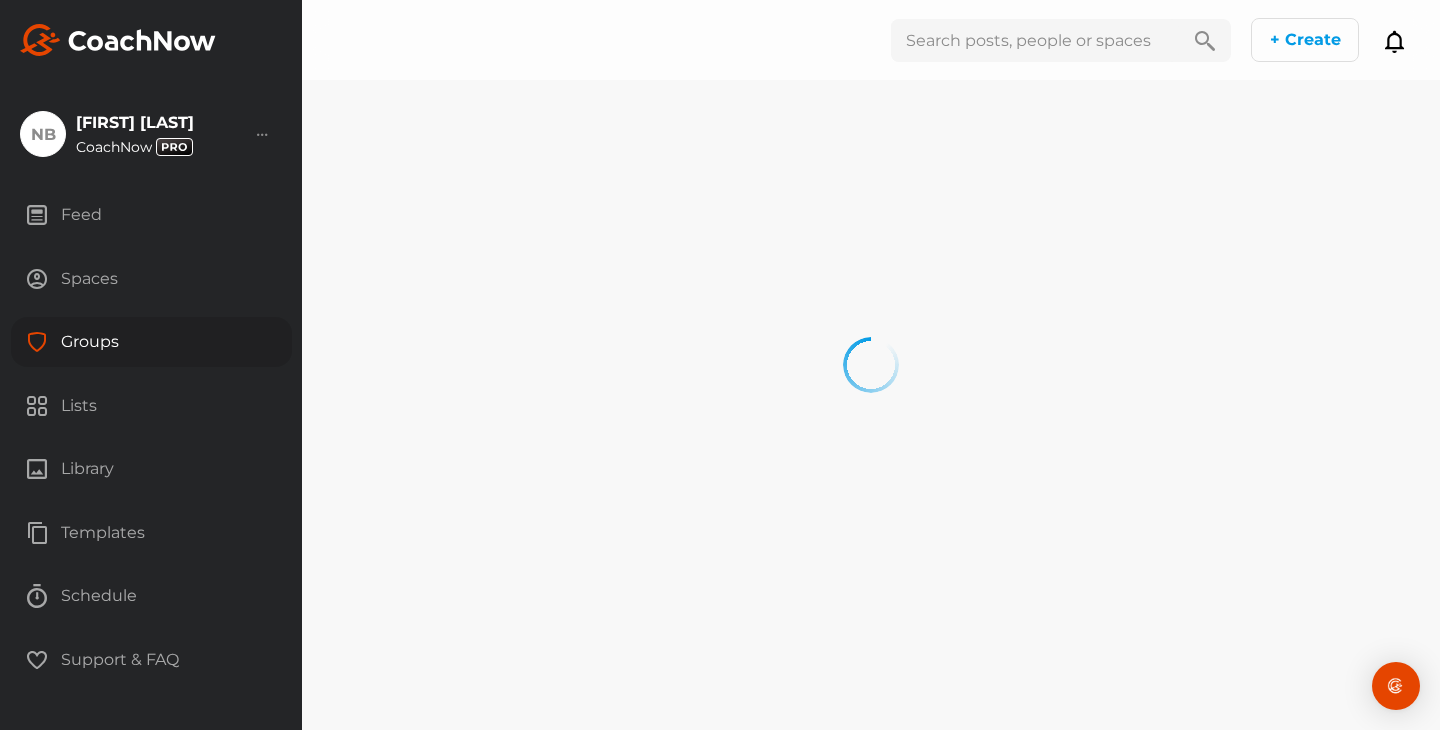 scroll, scrollTop: 0, scrollLeft: 0, axis: both 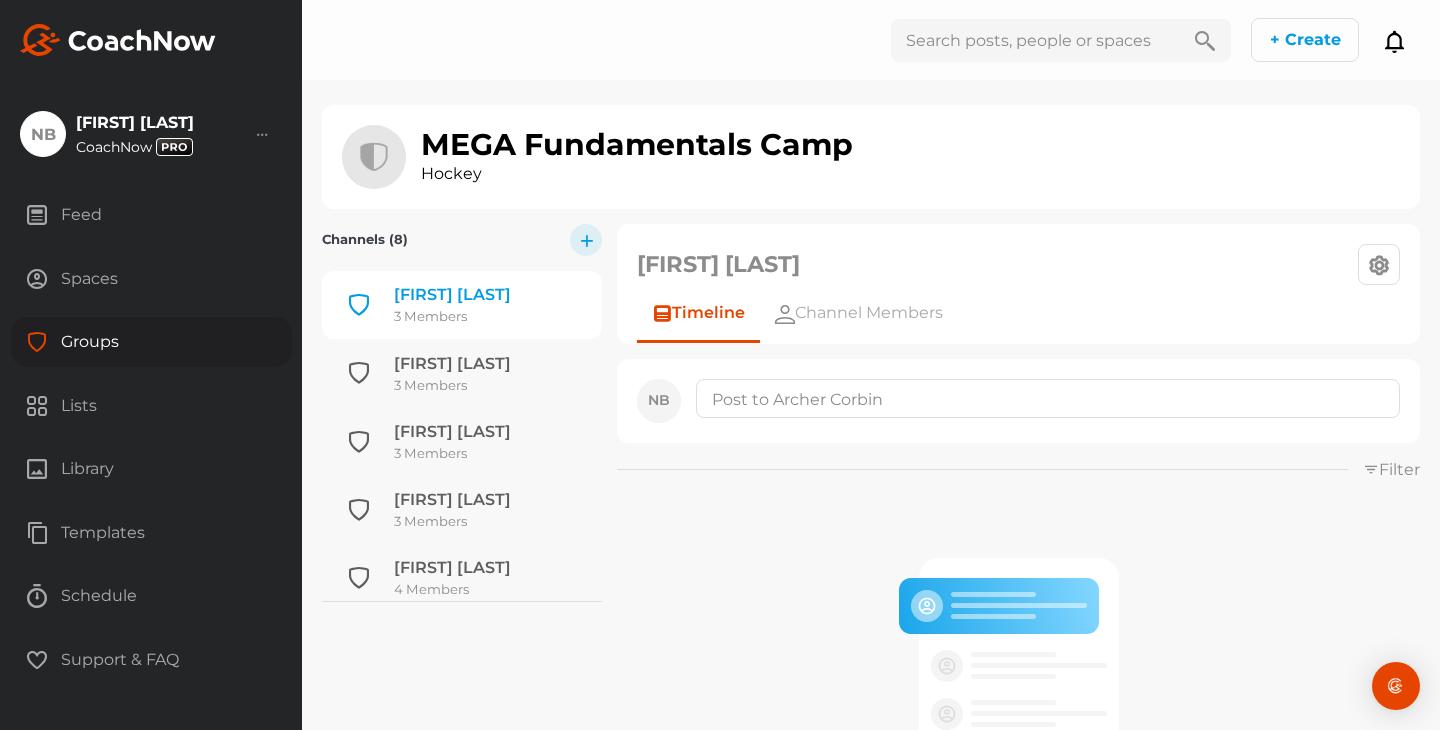 click on "3 Members" at bounding box center [452, 317] 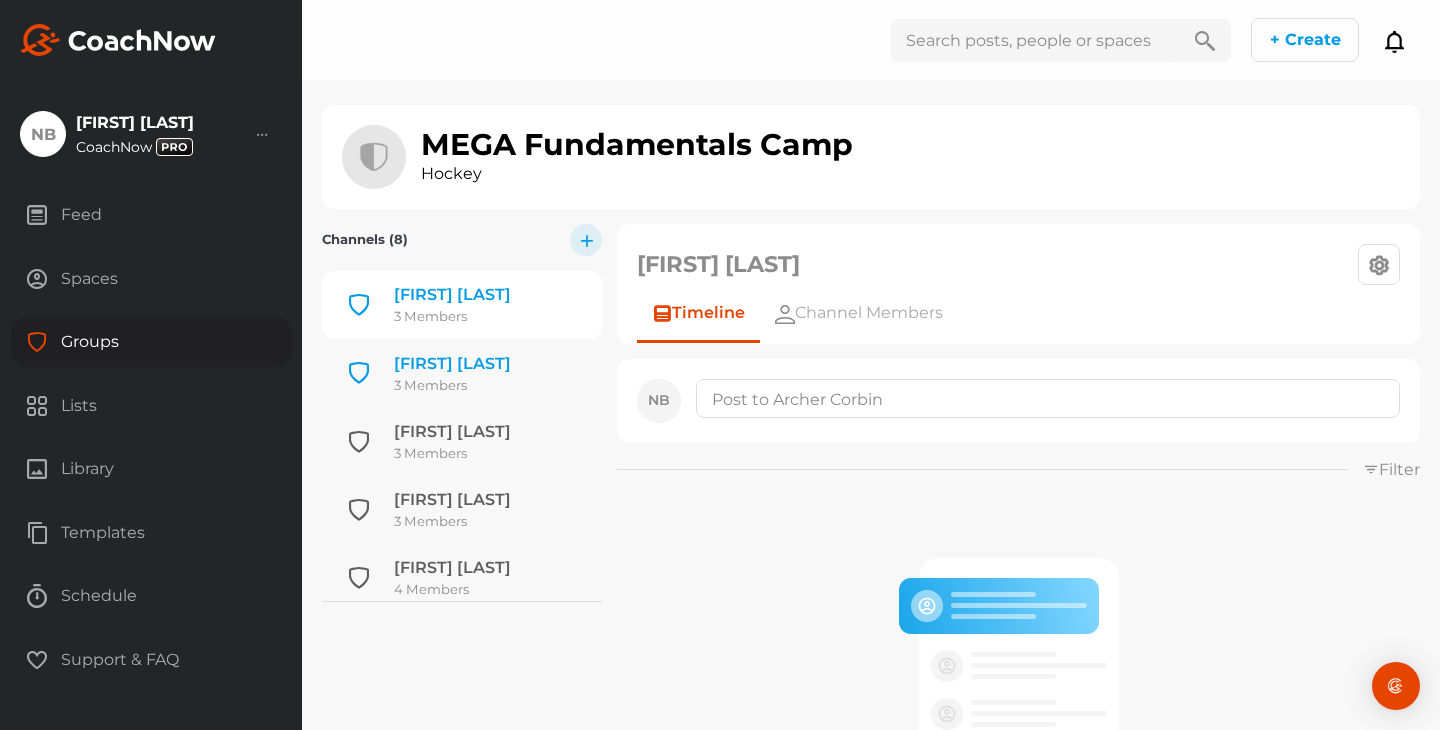 click on "[FIRST] [LAST]" at bounding box center (452, 364) 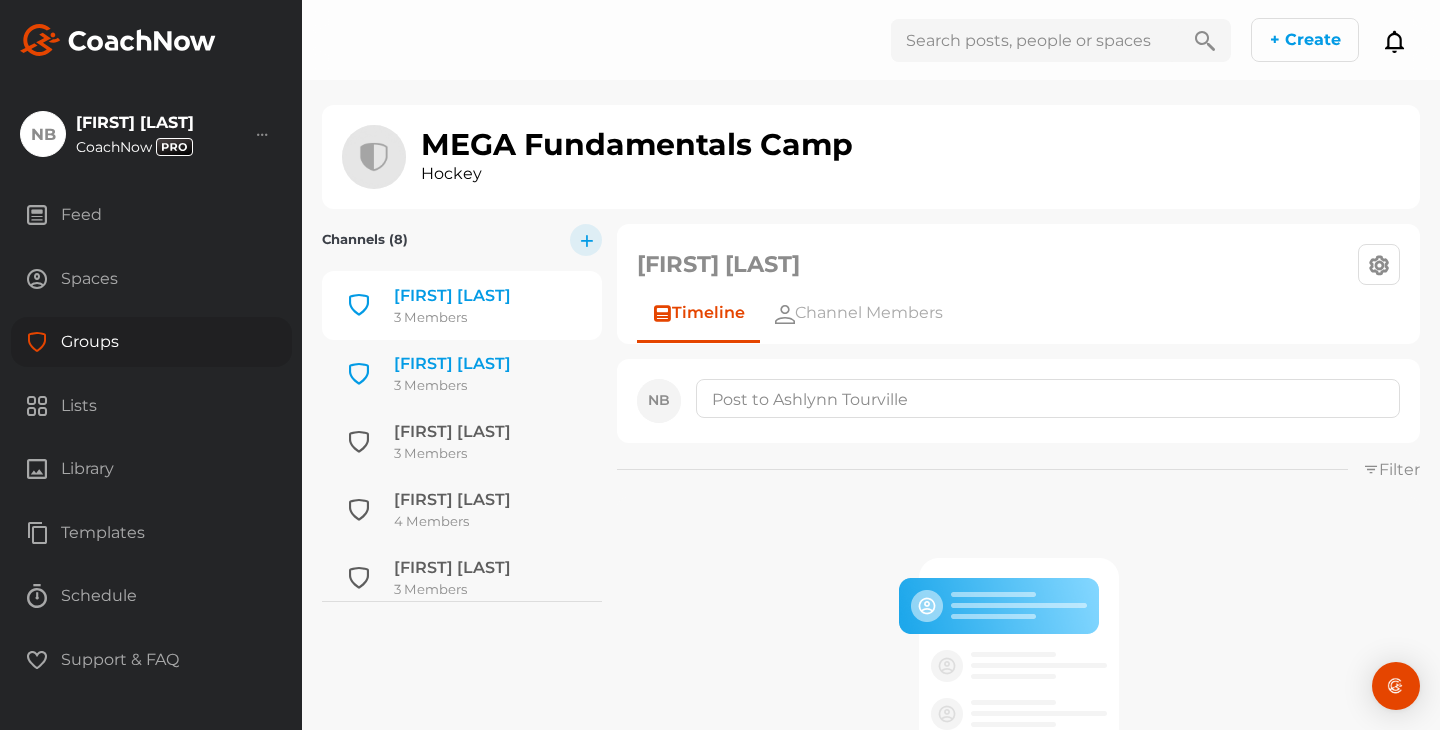 scroll, scrollTop: 0, scrollLeft: 0, axis: both 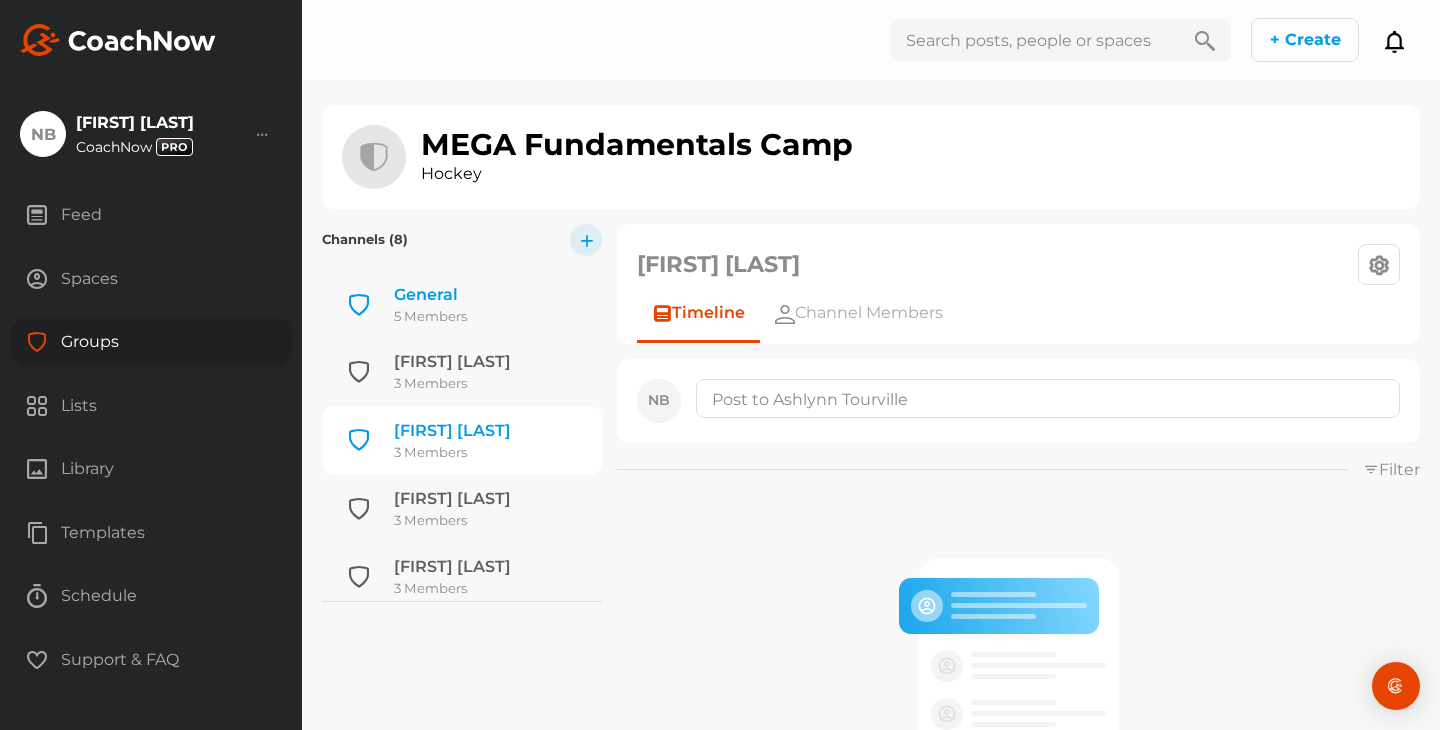 click on "General
5 Members" at bounding box center [462, 305] 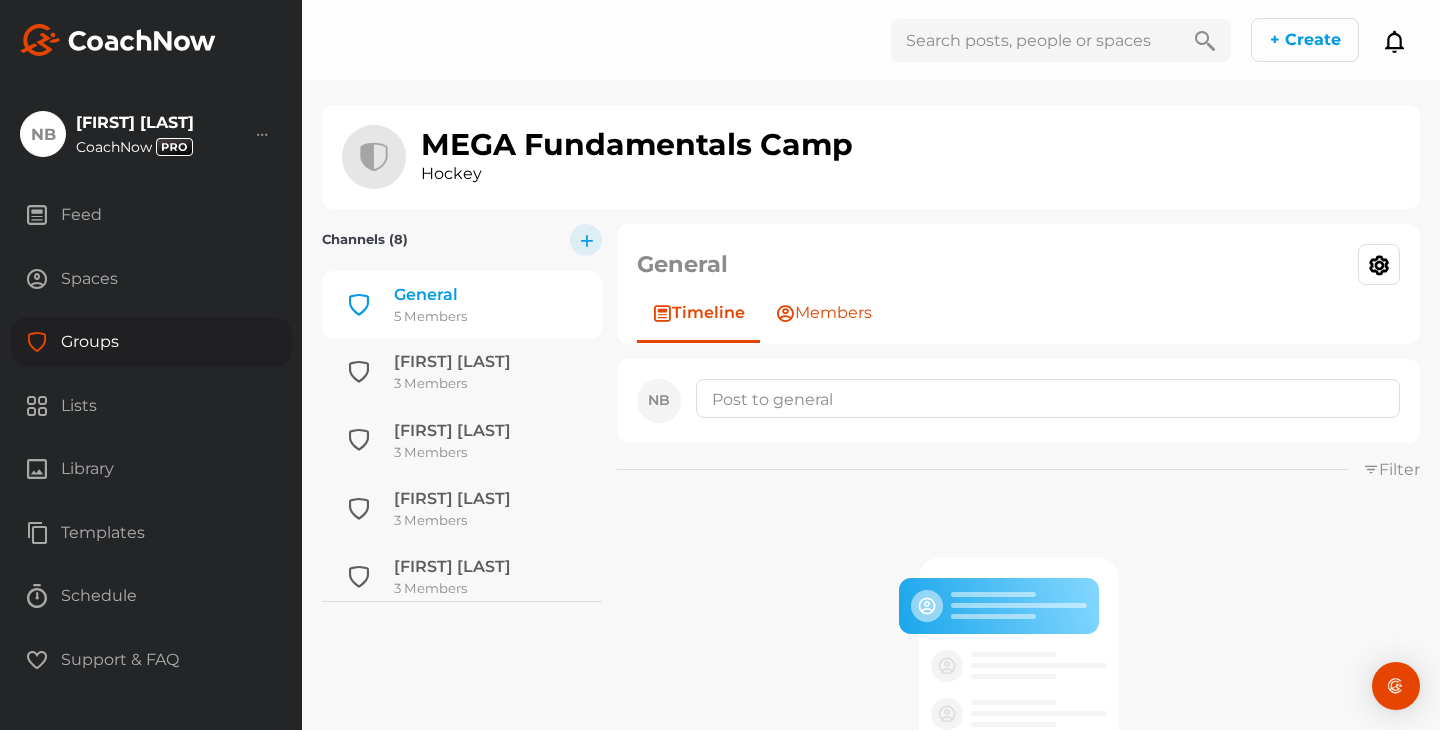 click on "Members" 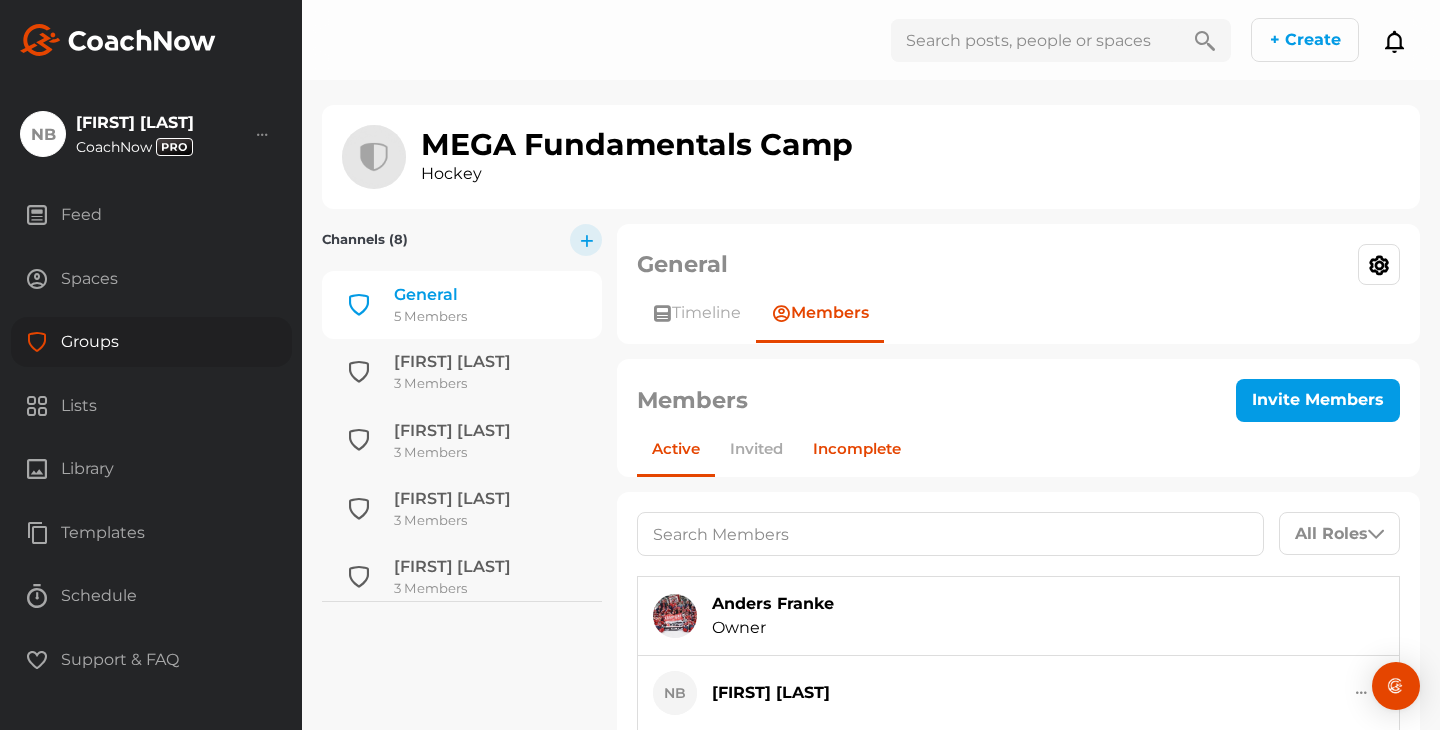 scroll, scrollTop: 281, scrollLeft: 0, axis: vertical 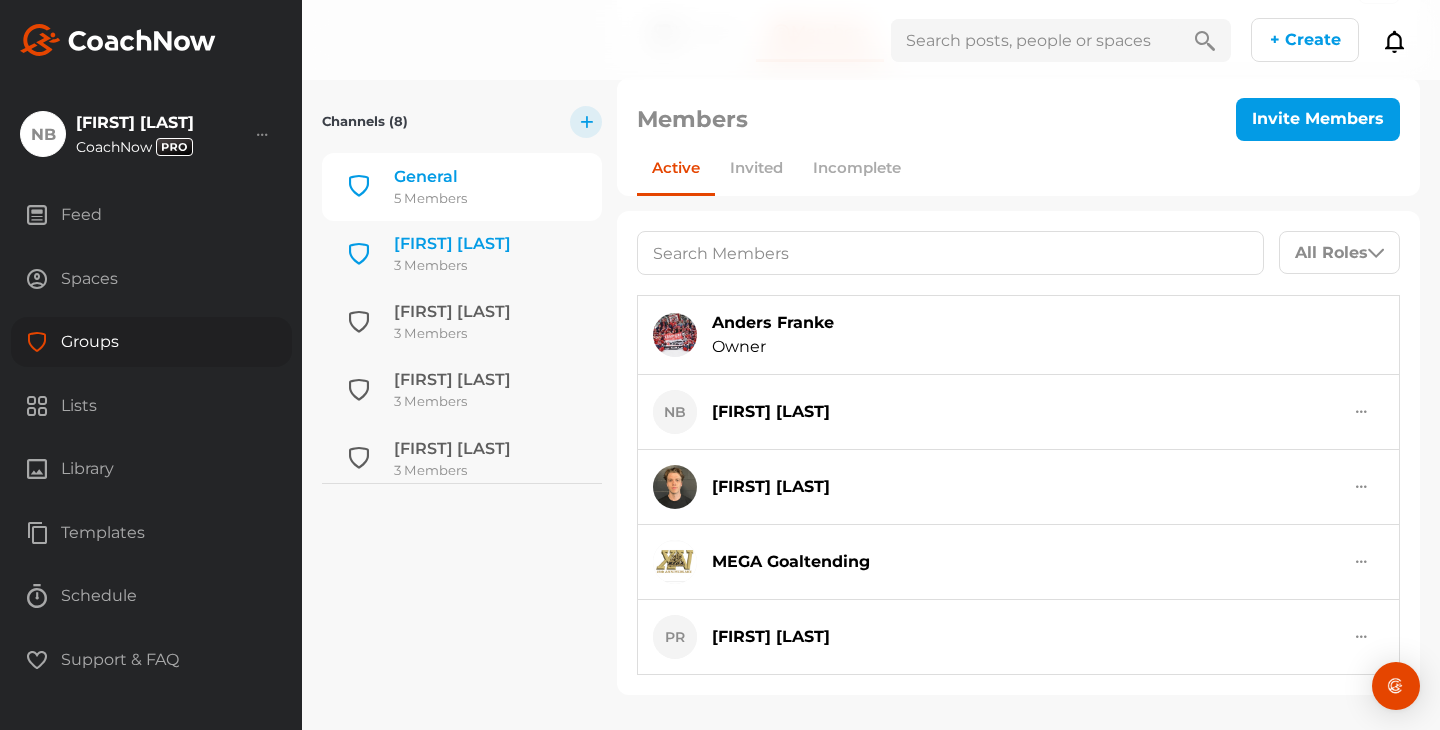 click on "3 Members" at bounding box center [452, 266] 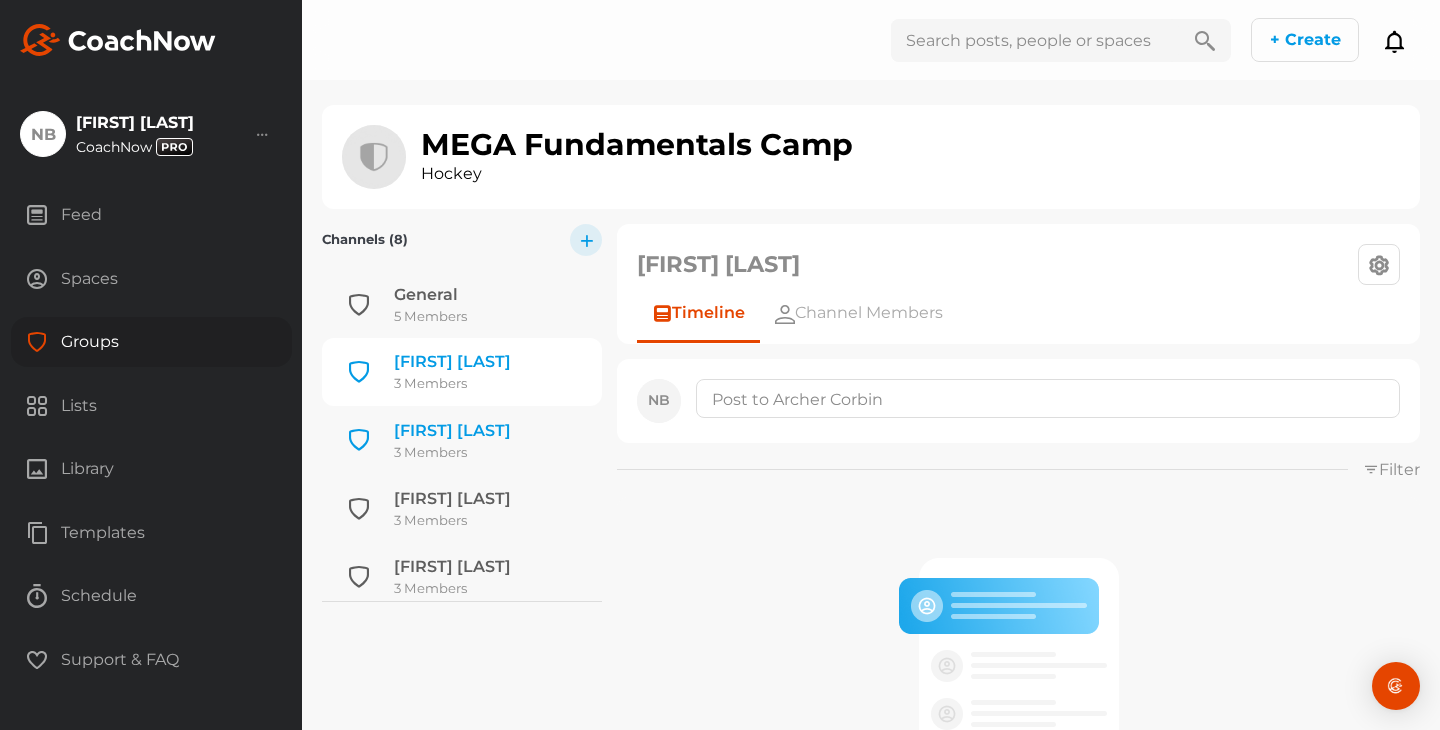 scroll, scrollTop: 67, scrollLeft: 0, axis: vertical 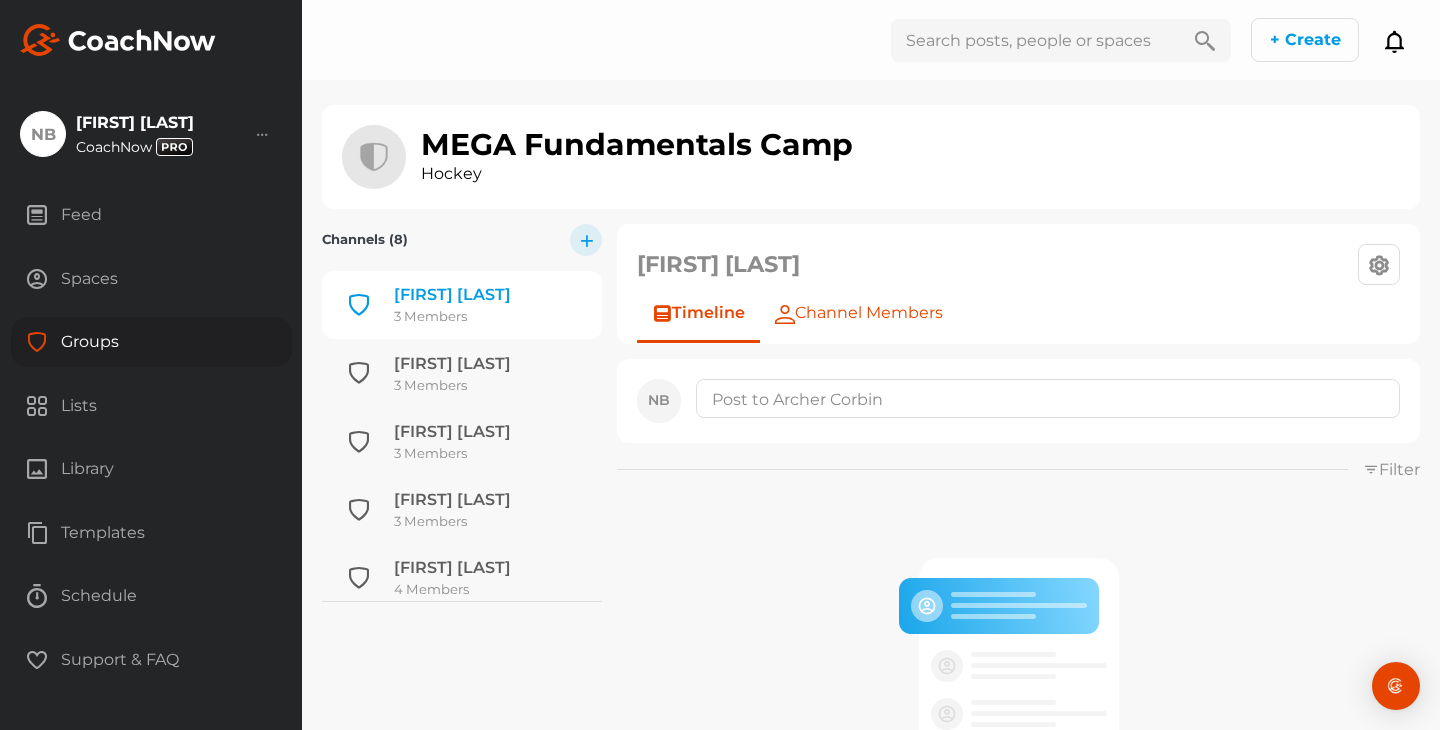 click on "Channel Members" at bounding box center [859, 313] 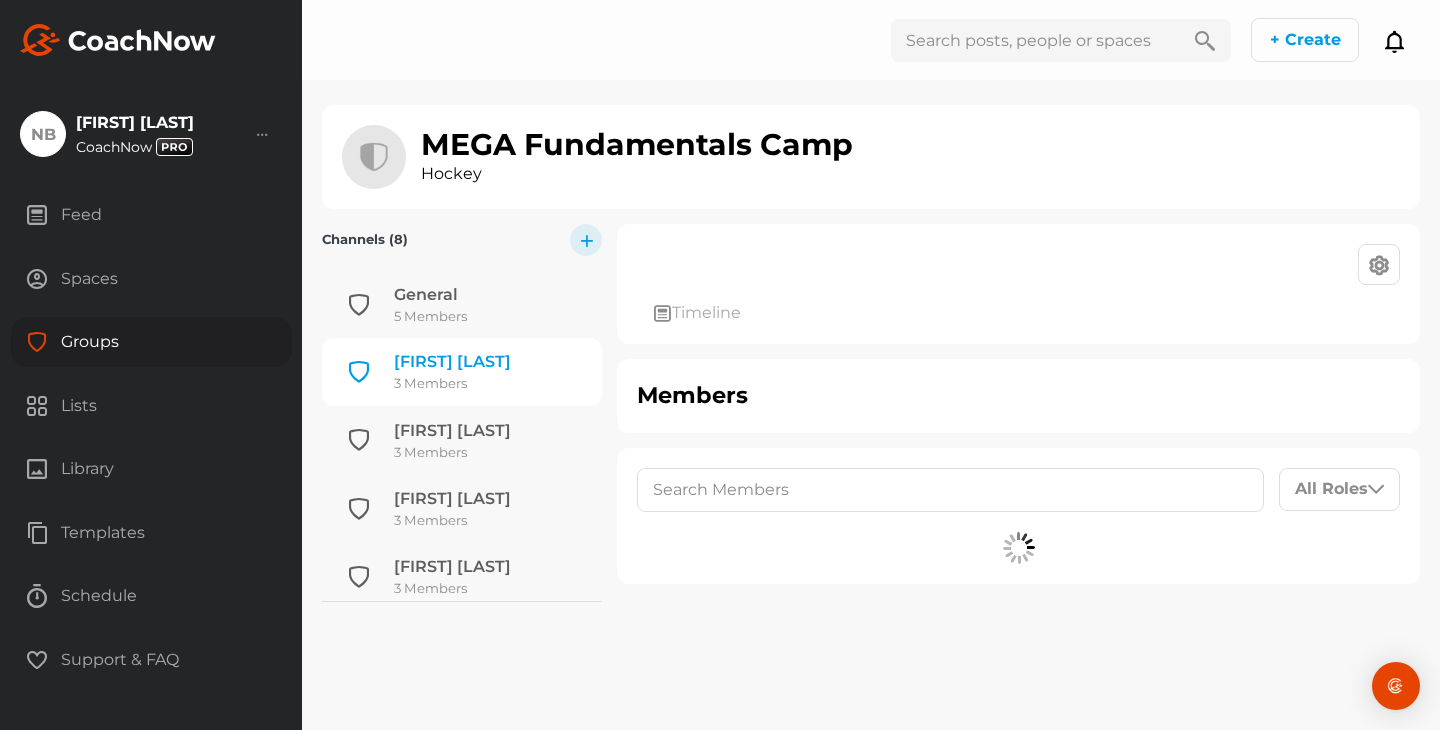 scroll, scrollTop: 67, scrollLeft: 0, axis: vertical 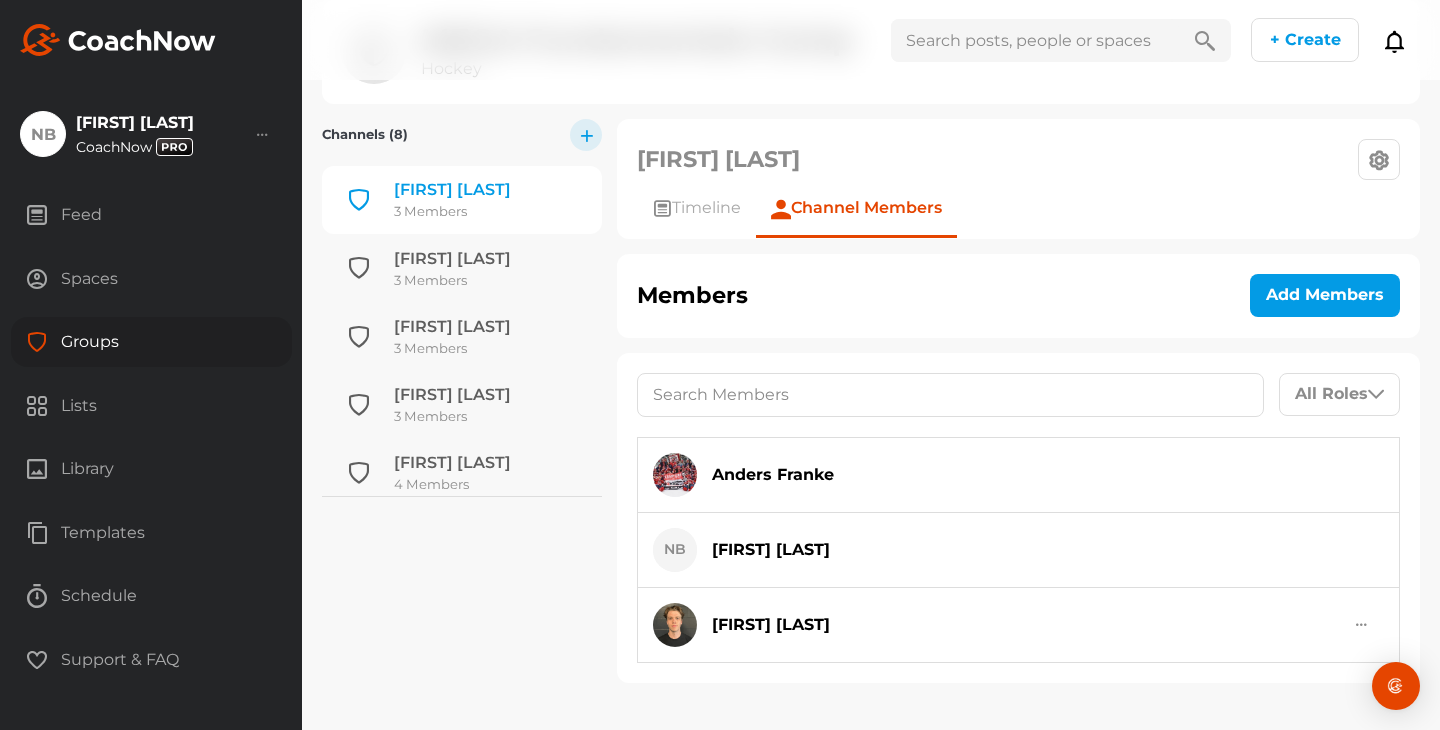 click on "[FIRST] [LAST]" at bounding box center [452, 190] 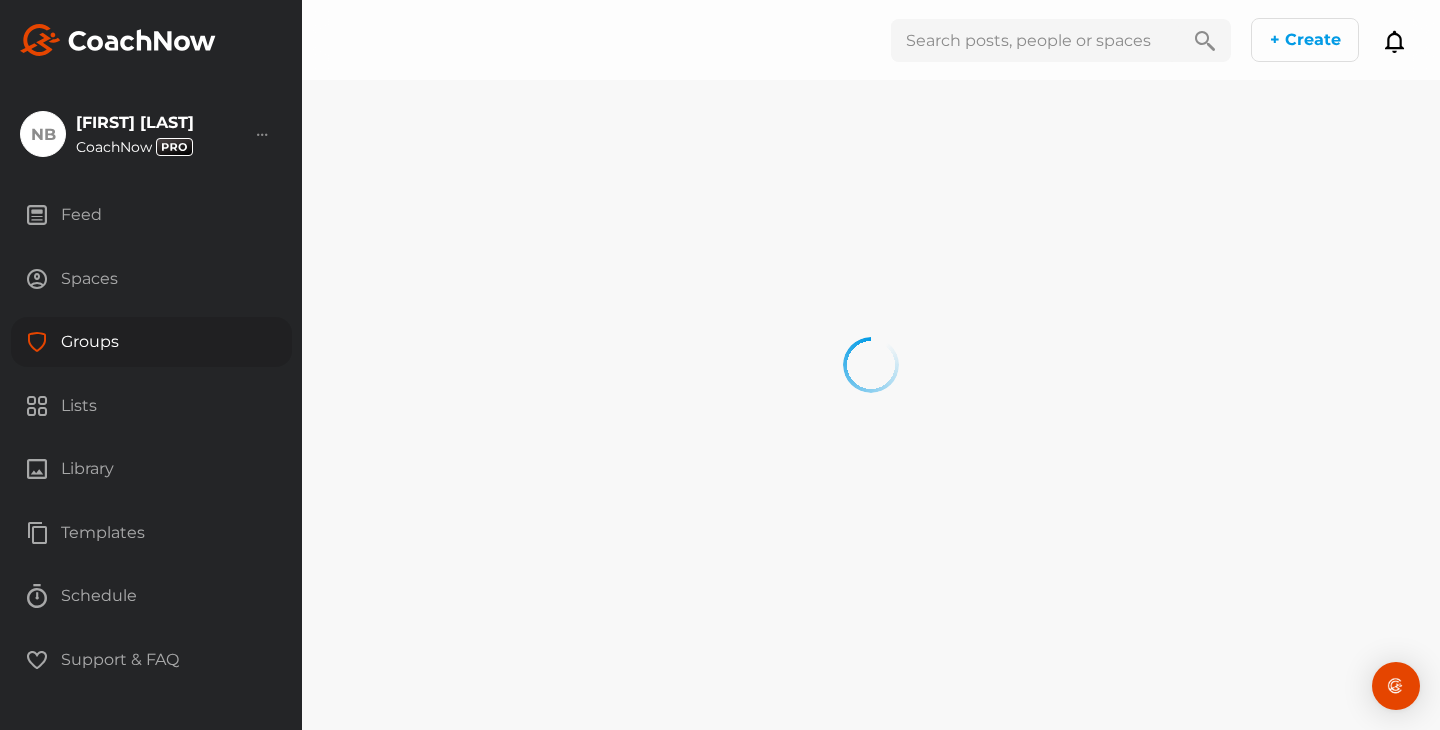 scroll, scrollTop: 0, scrollLeft: 0, axis: both 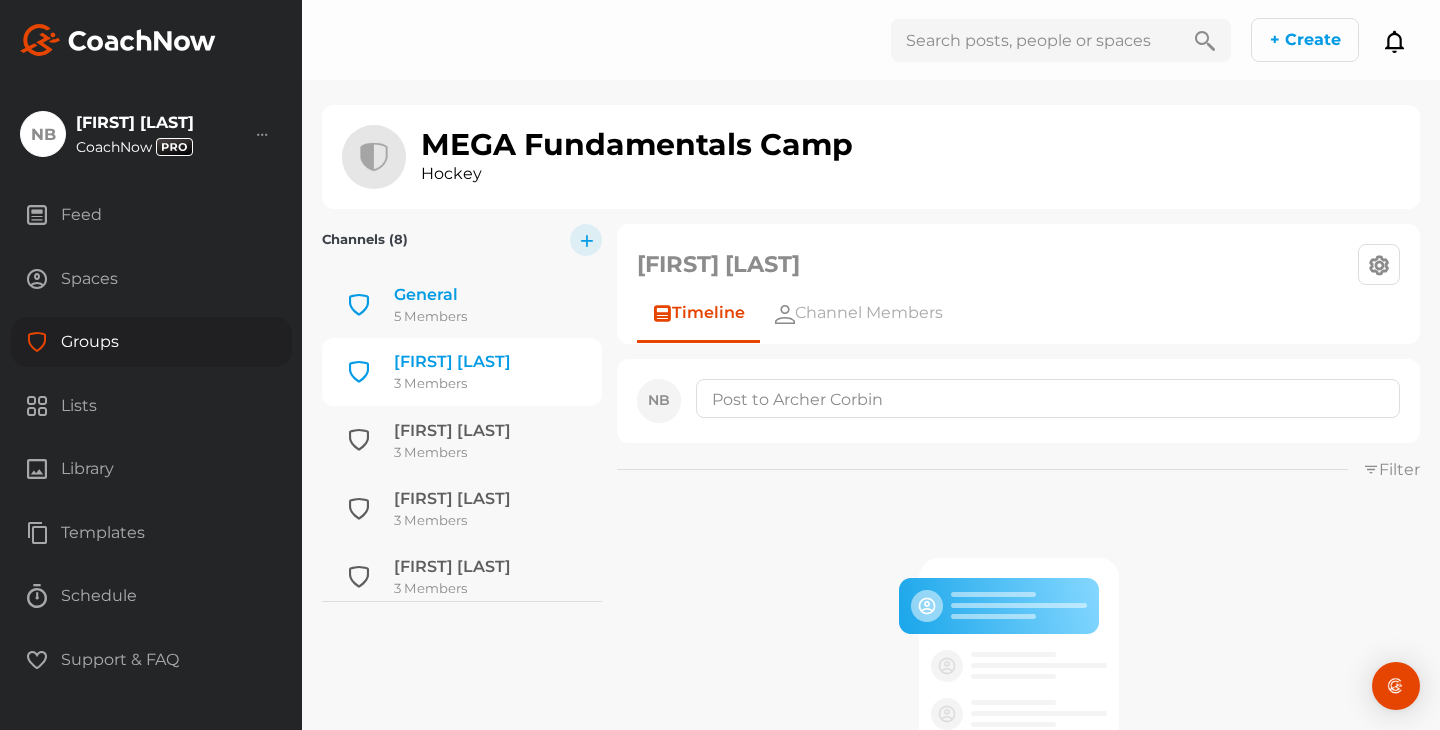 click on "General
5 Members" at bounding box center (462, 305) 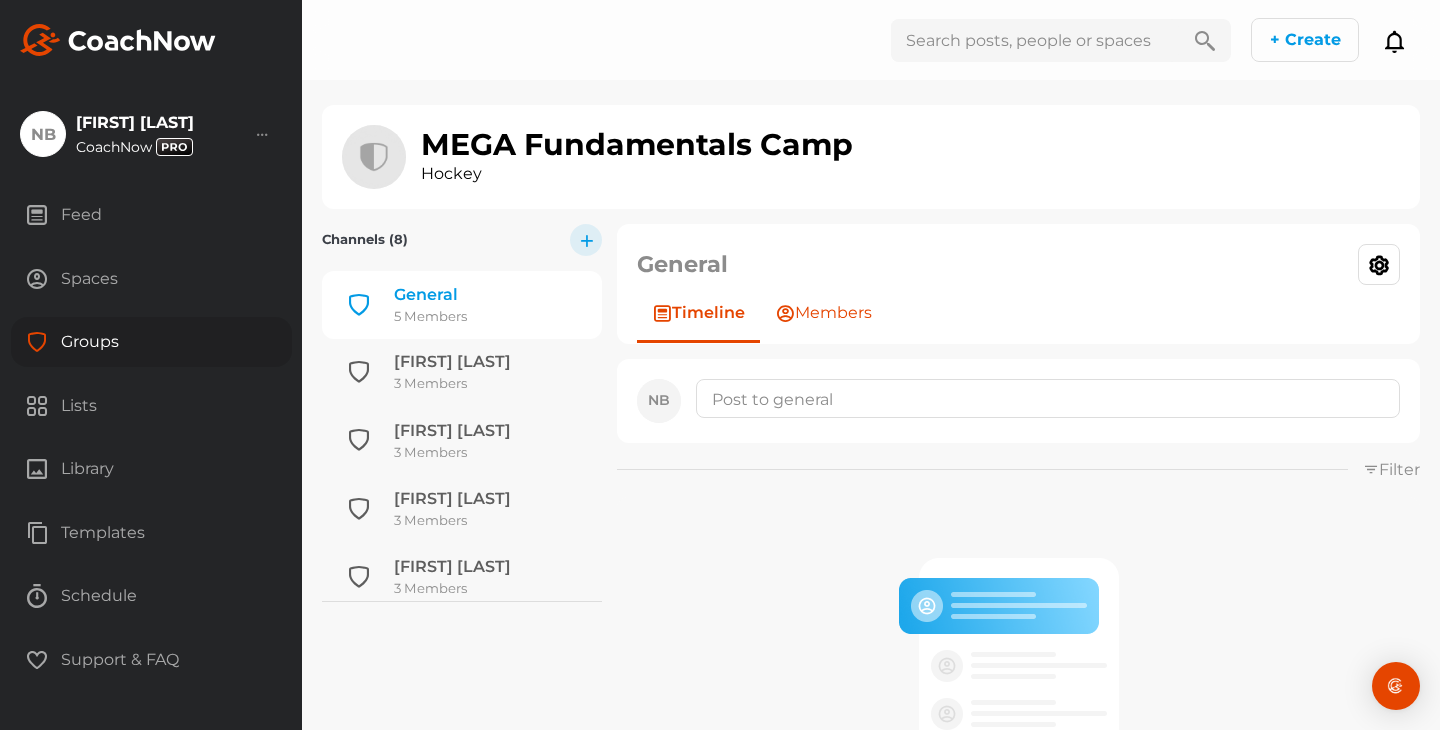 click on "Members" 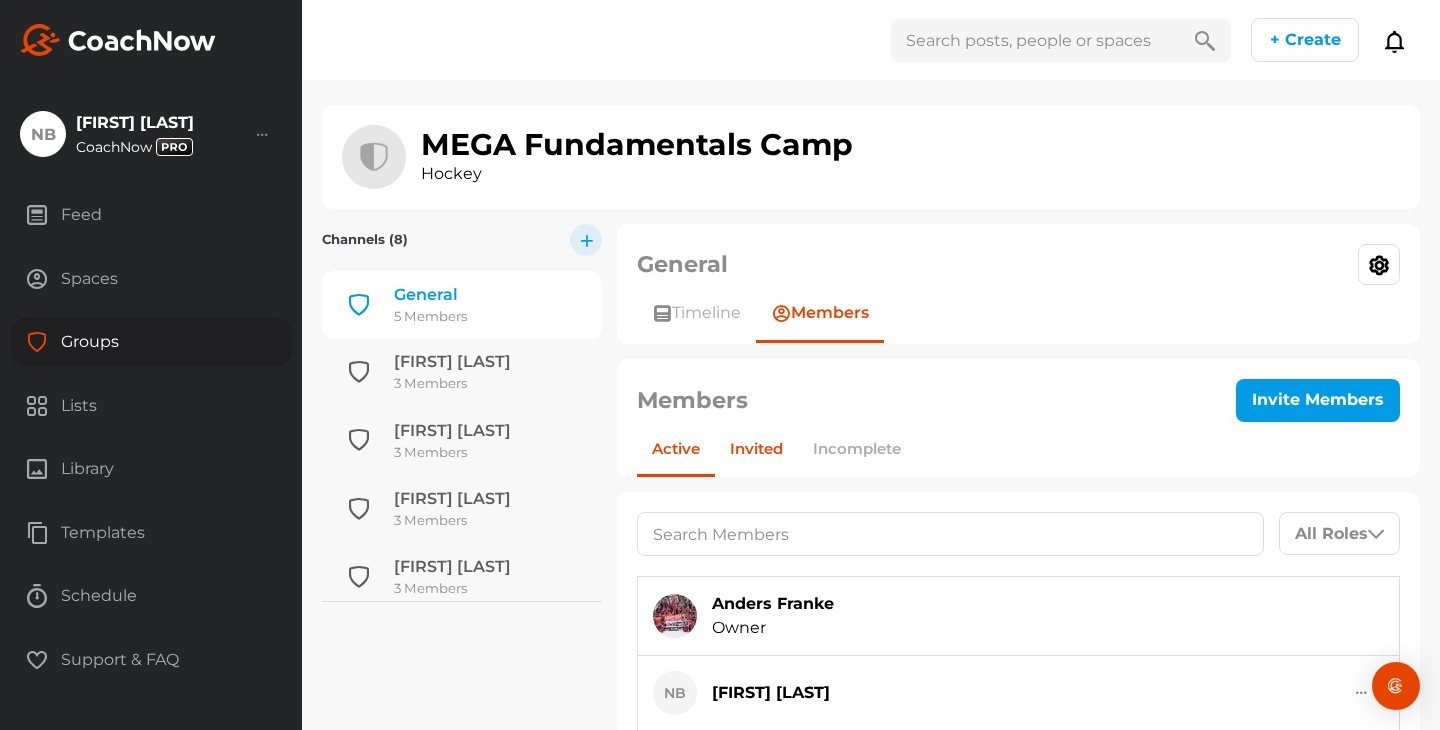 click on "Invited" at bounding box center [756, 448] 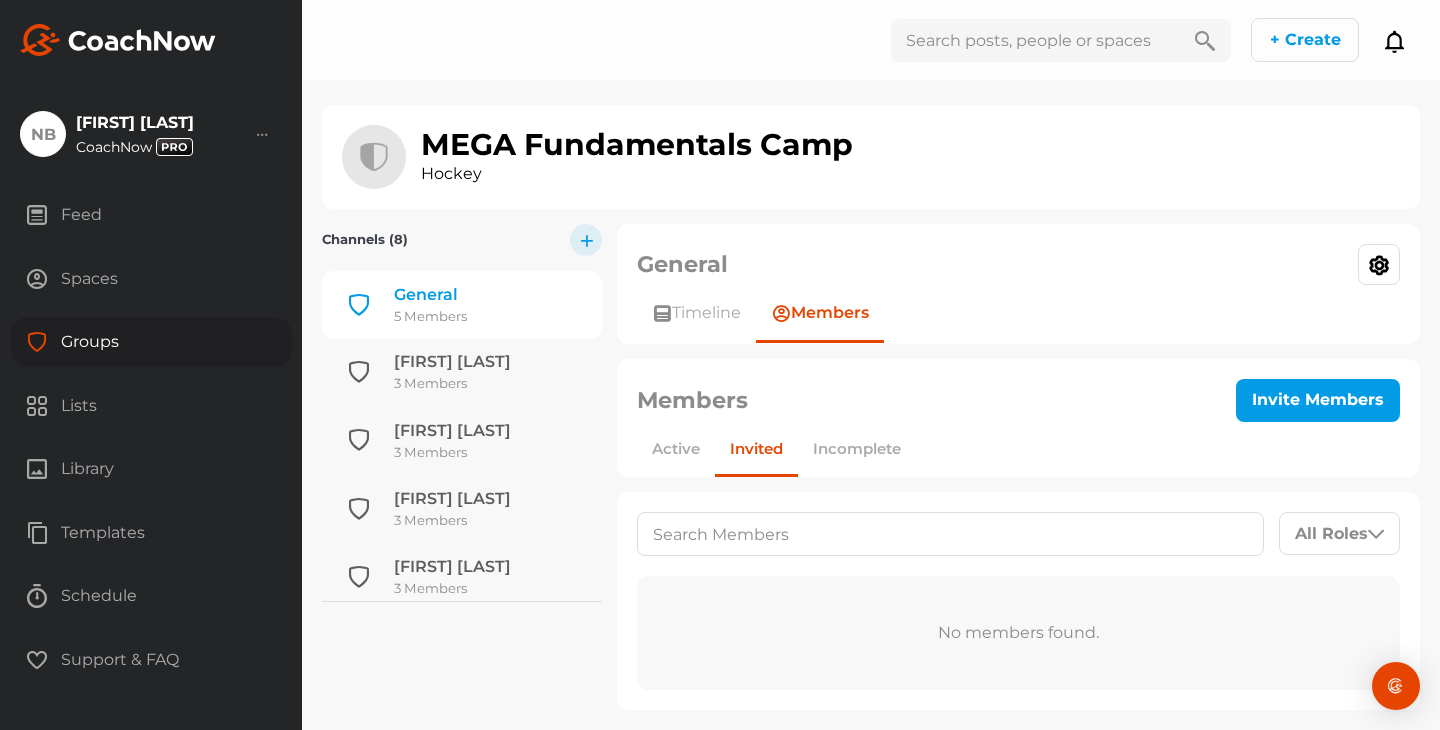 scroll, scrollTop: 105, scrollLeft: 0, axis: vertical 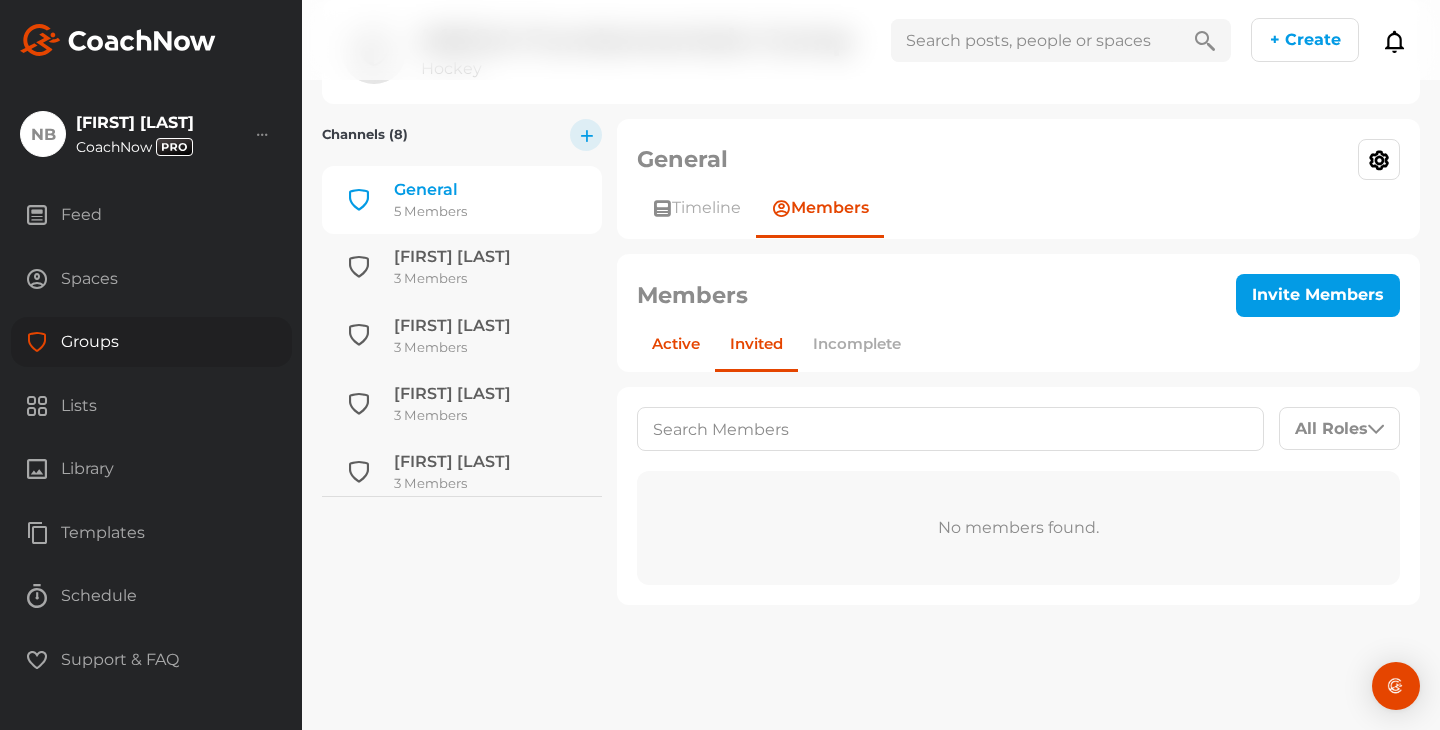 click on "Active" at bounding box center [676, 343] 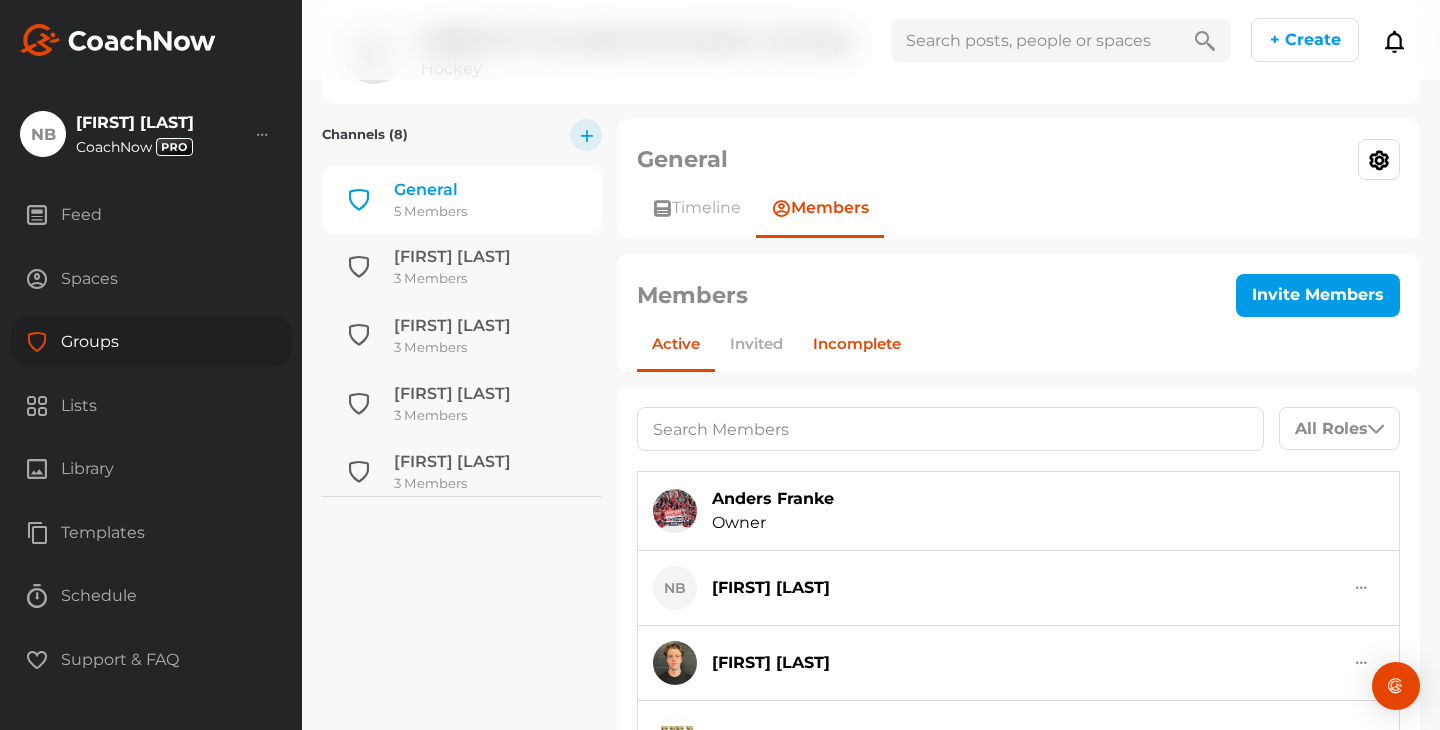 click on "Incomplete" at bounding box center (857, 343) 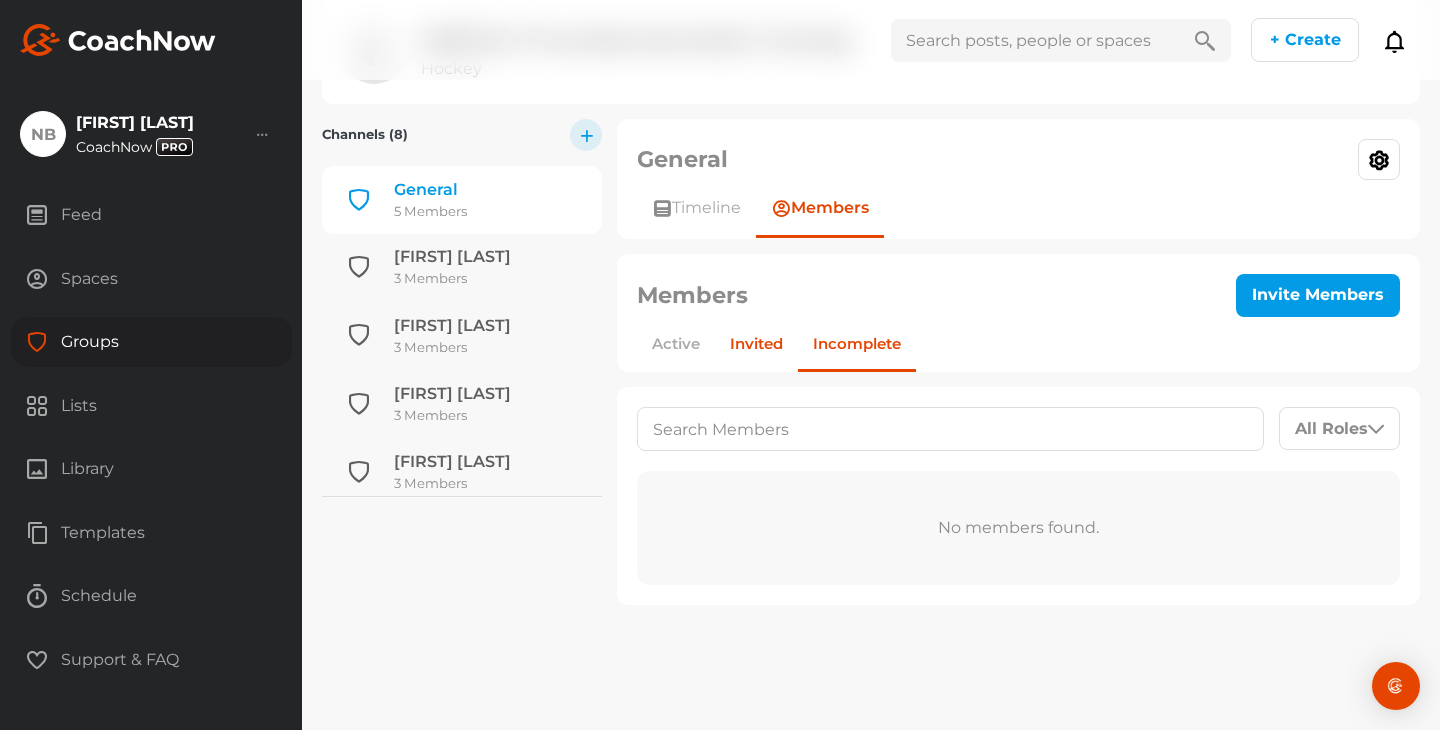 click on "Invited" at bounding box center [756, 343] 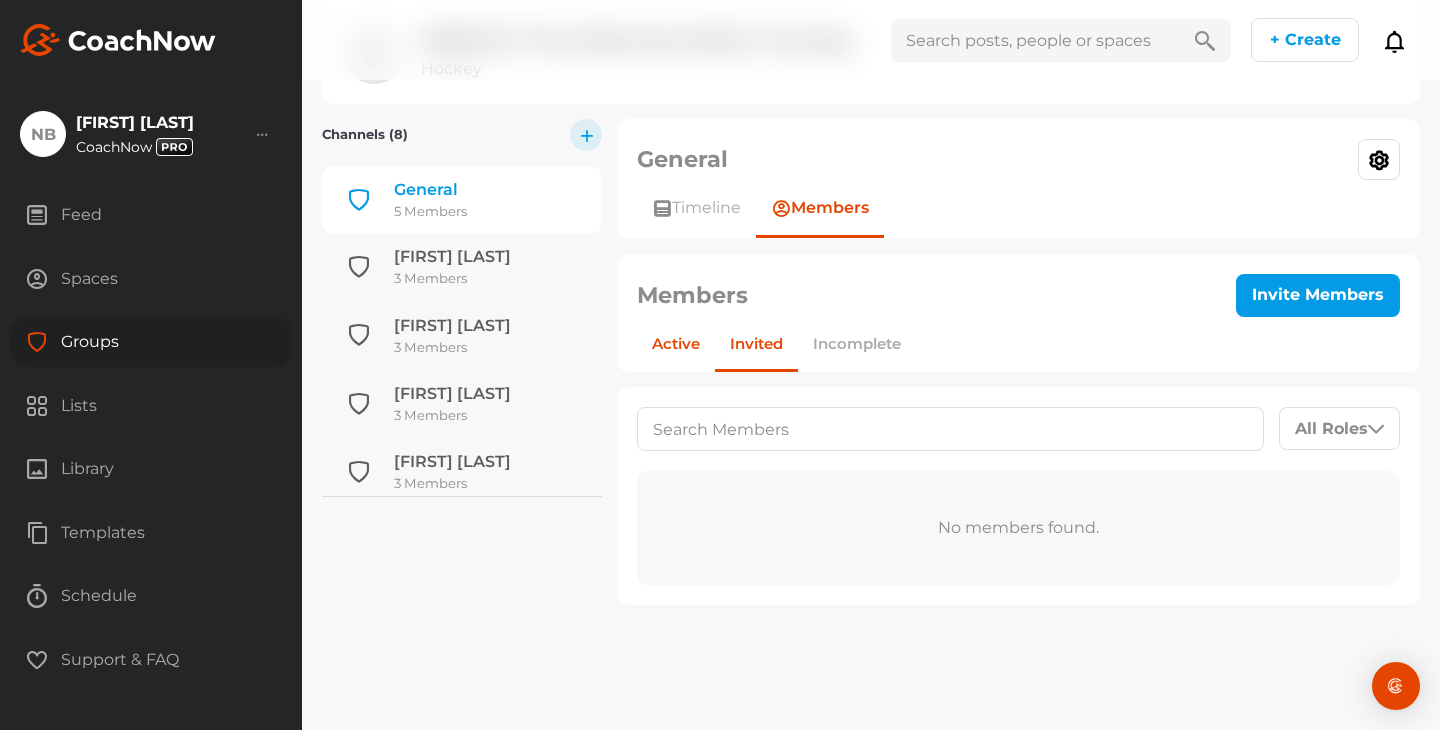 click on "Active" at bounding box center [676, 343] 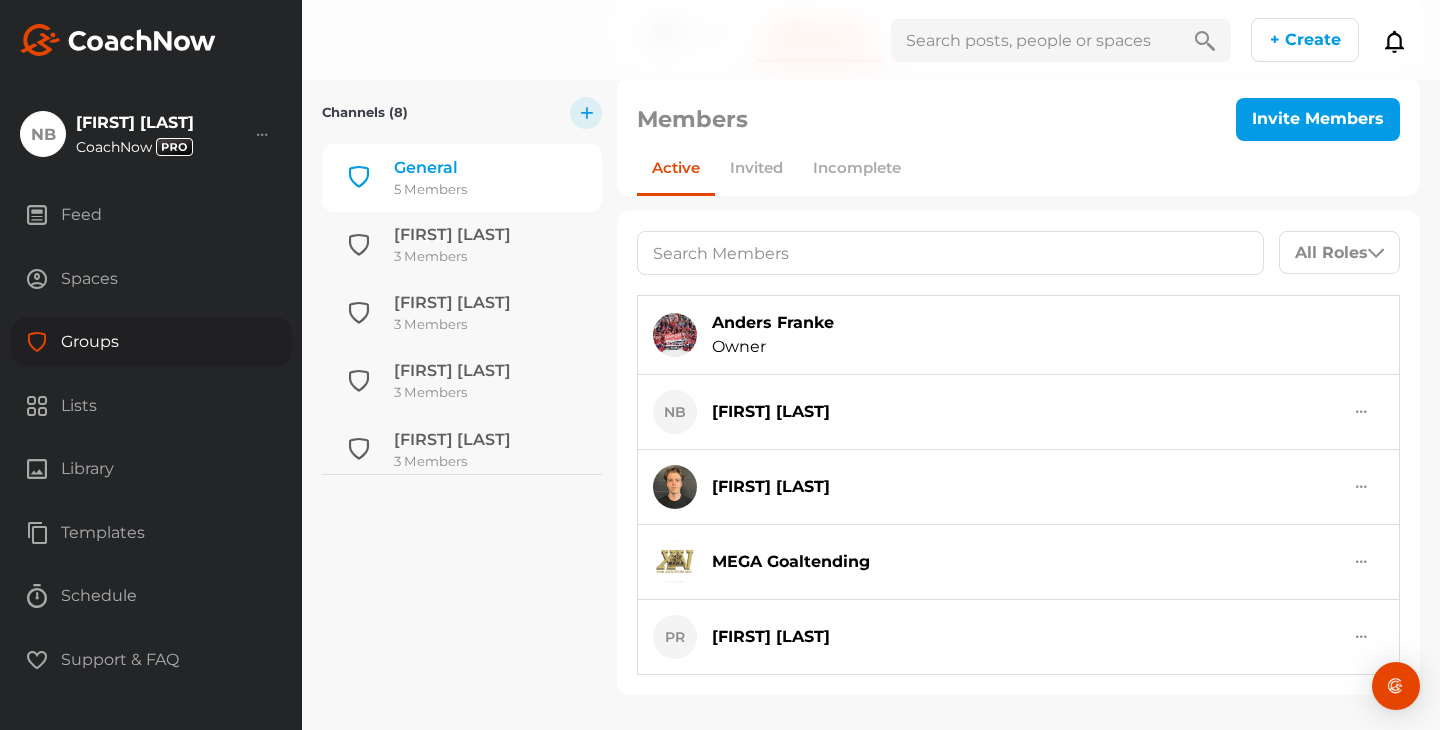 scroll, scrollTop: 0, scrollLeft: 0, axis: both 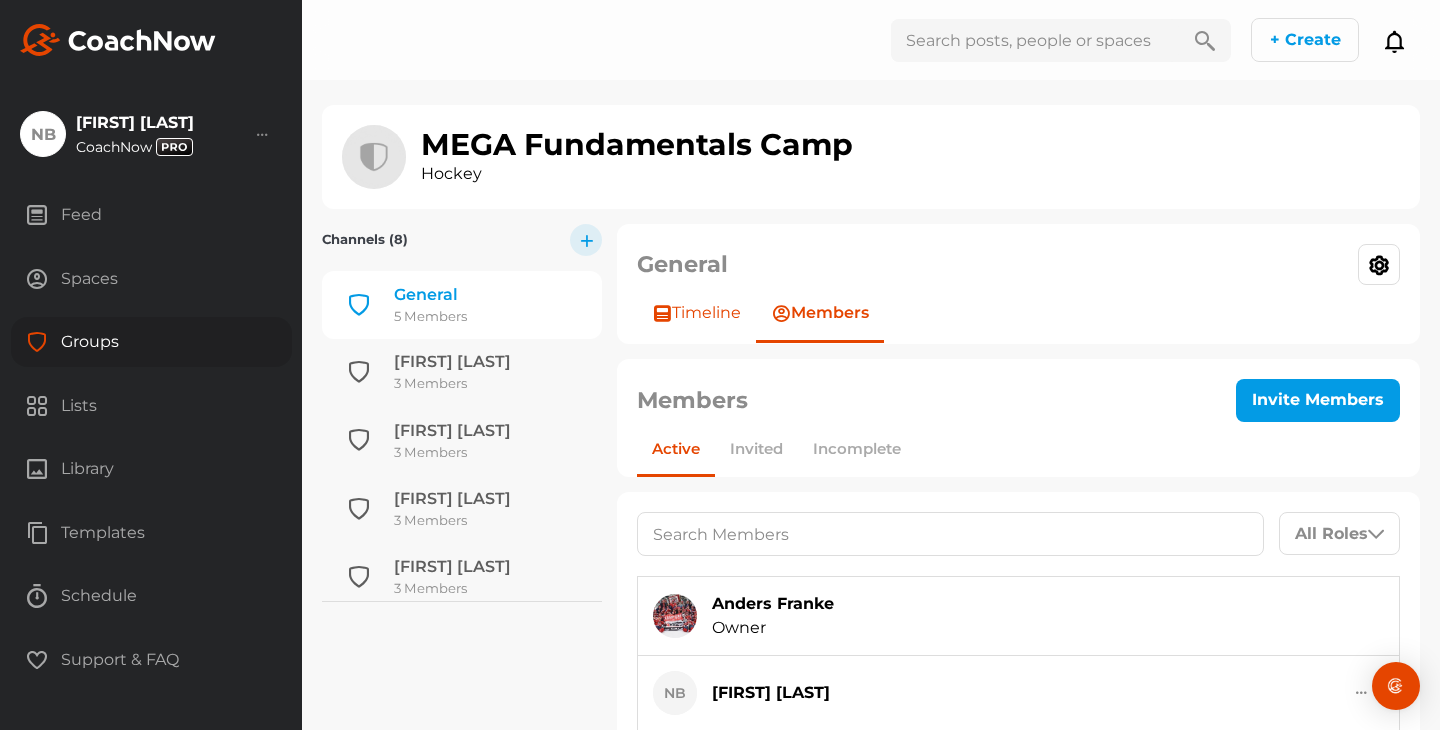 click on "Timeline" at bounding box center [706, 313] 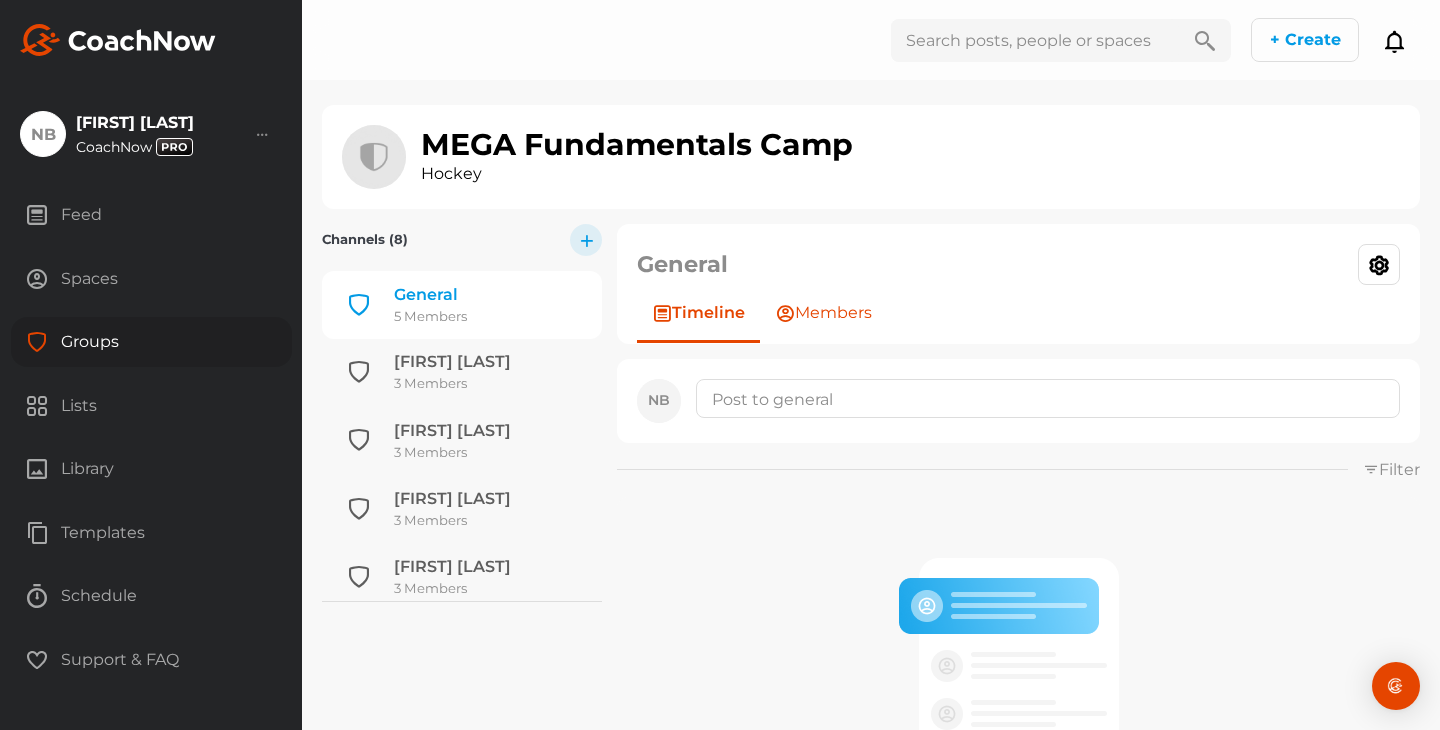click 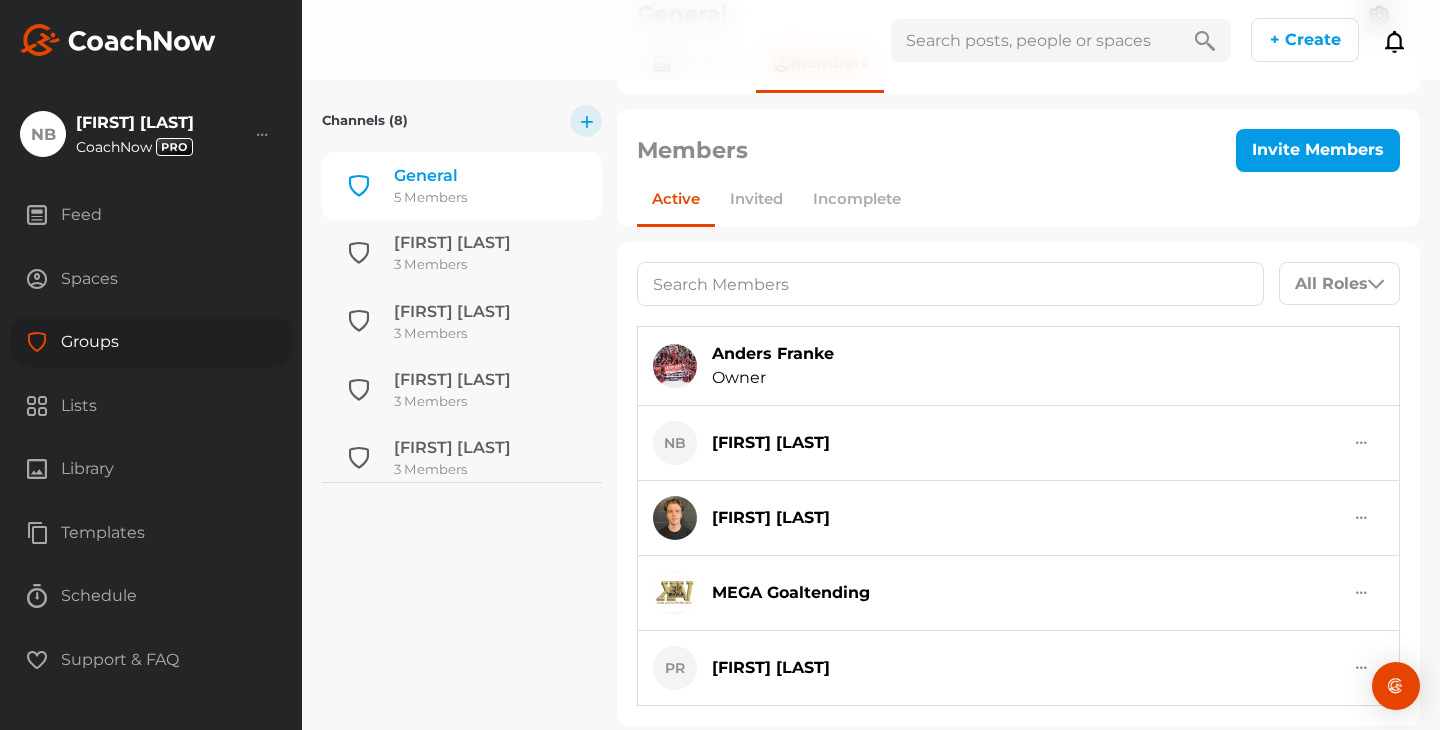 scroll, scrollTop: 281, scrollLeft: 0, axis: vertical 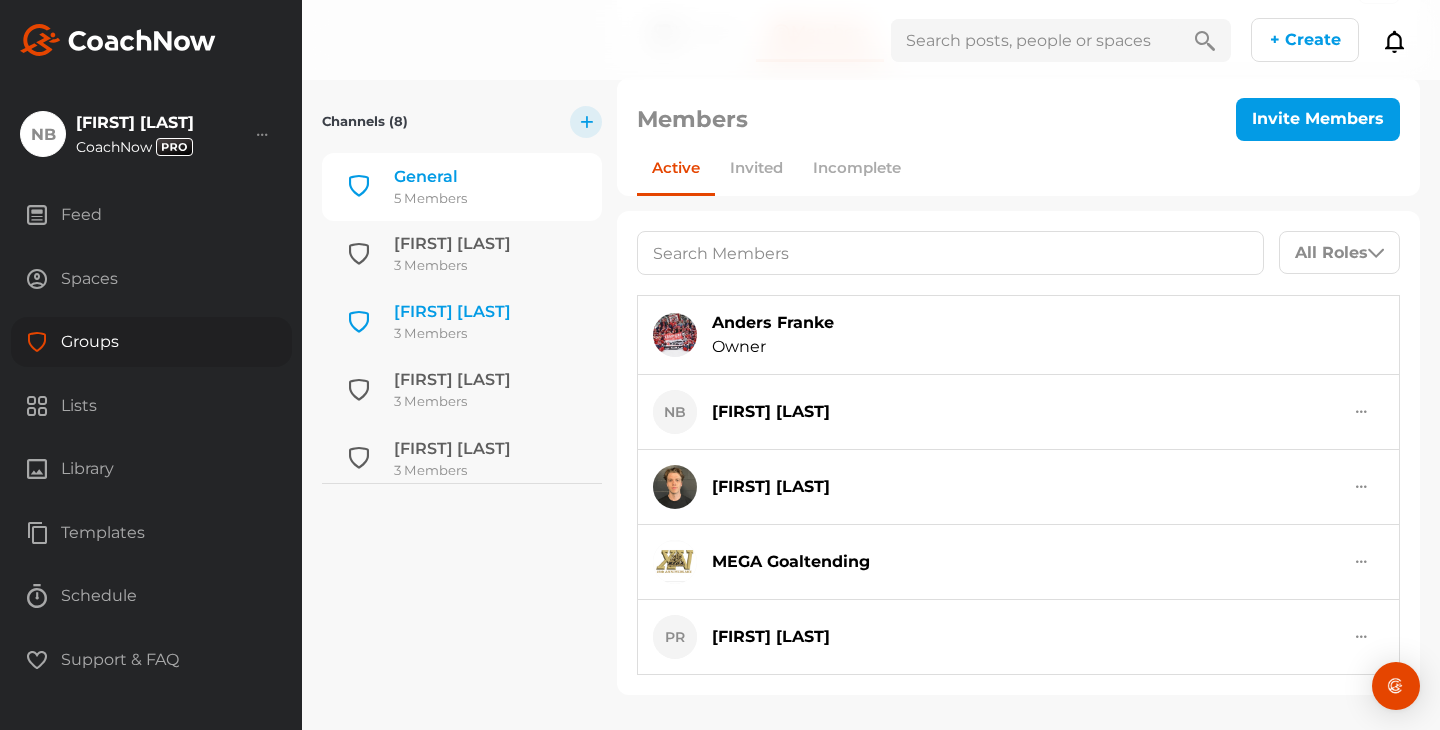 click on "[FIRST] [LAST]" at bounding box center (452, 312) 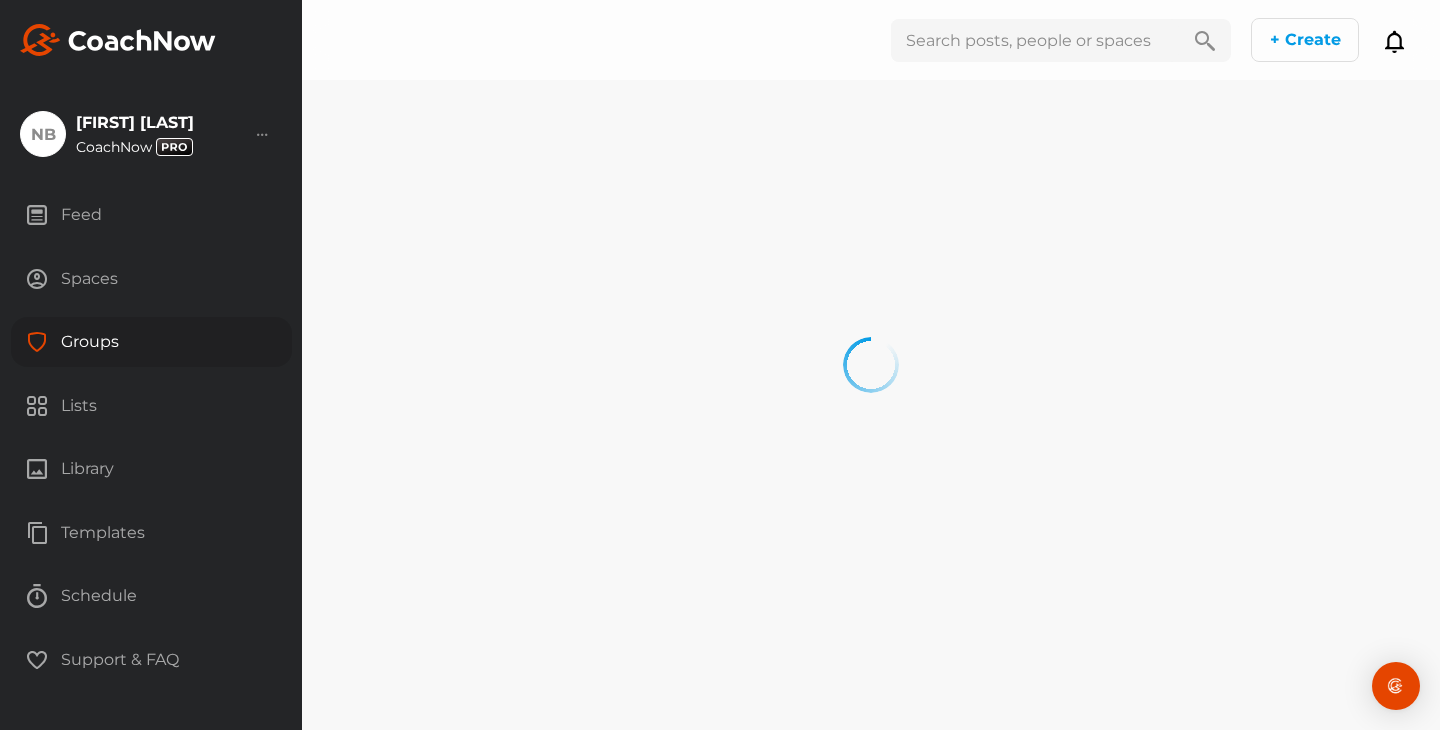 scroll, scrollTop: 0, scrollLeft: 0, axis: both 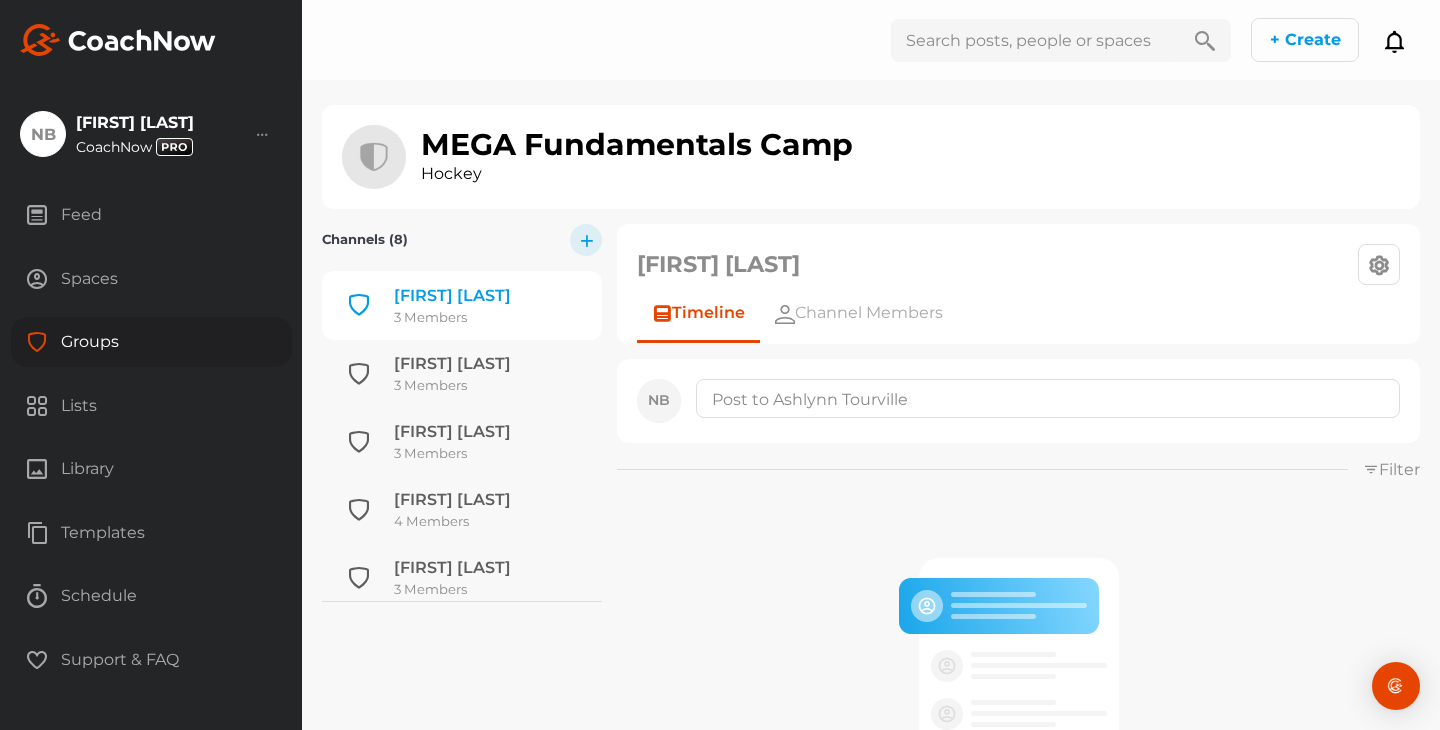 click on "[FIRST] [LAST]
Settings
Leave Channel
Timeline
Channel Members
Filter
Images
Video
Notes Audio" at bounding box center (1019, 576) 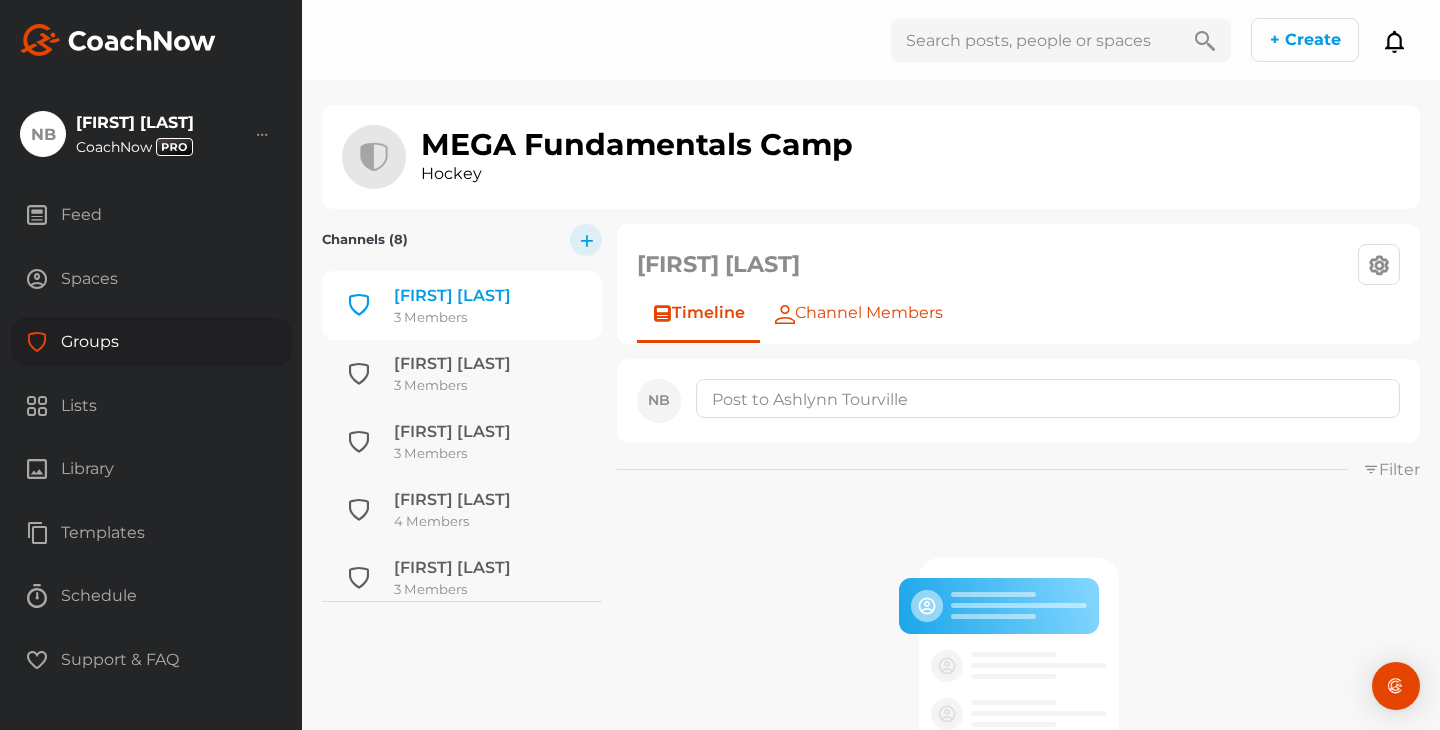 click on "Channel Members" at bounding box center [869, 313] 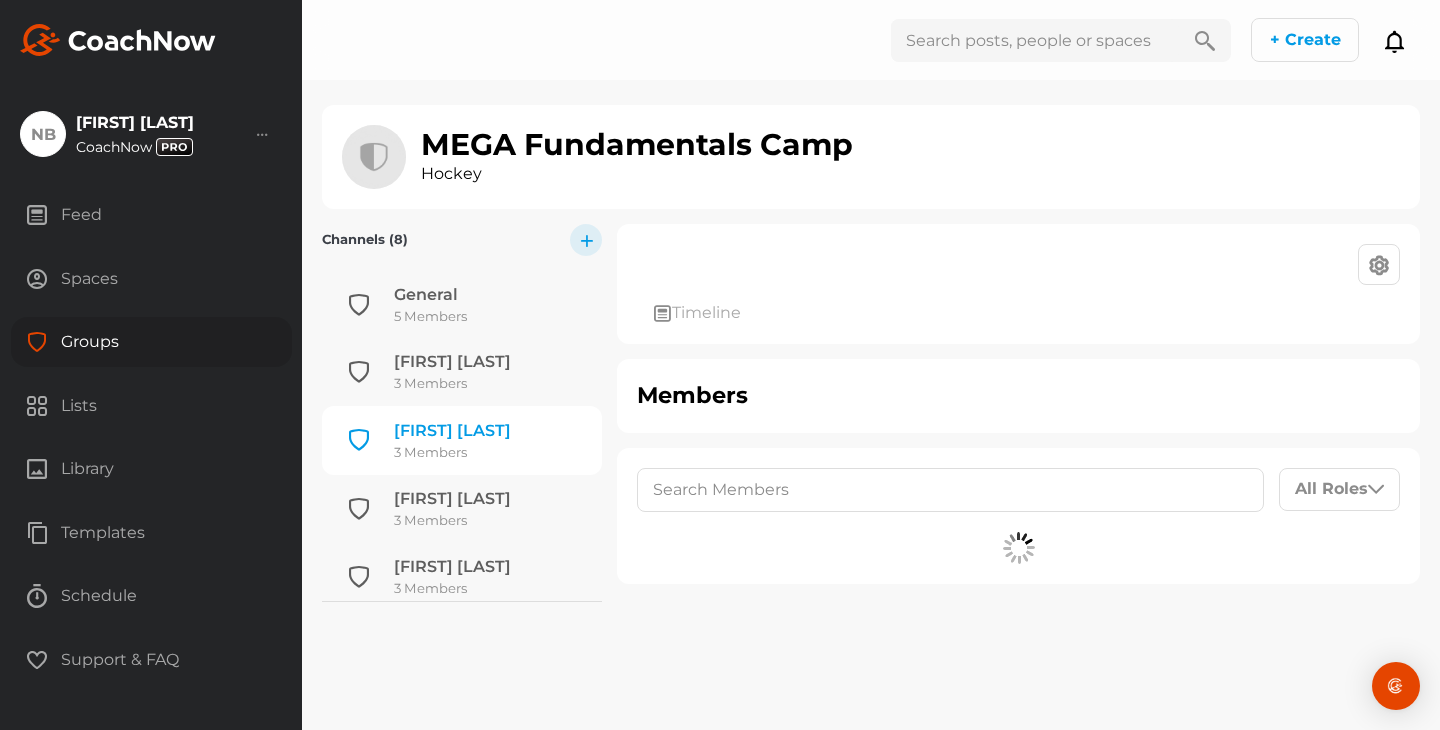 scroll, scrollTop: 135, scrollLeft: 0, axis: vertical 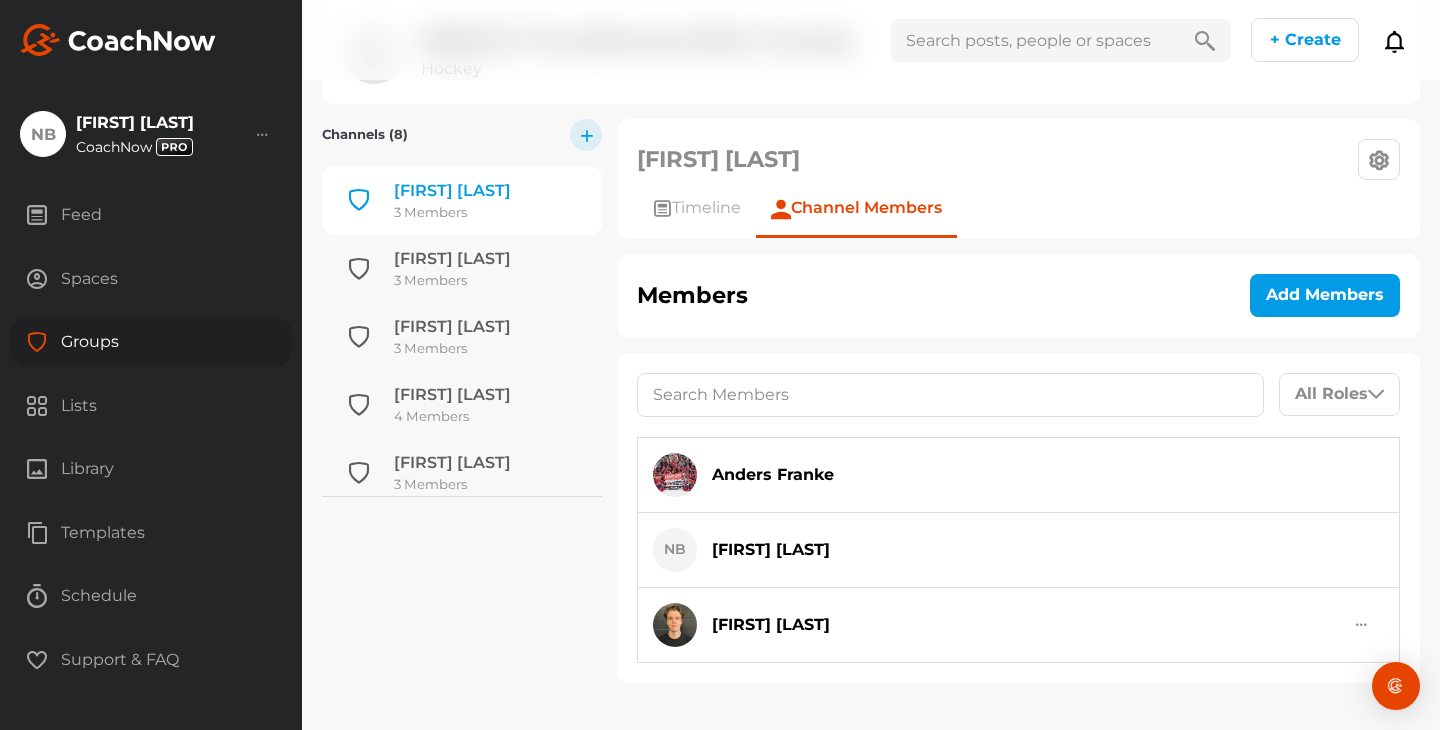 click on "3 Members" at bounding box center [452, 213] 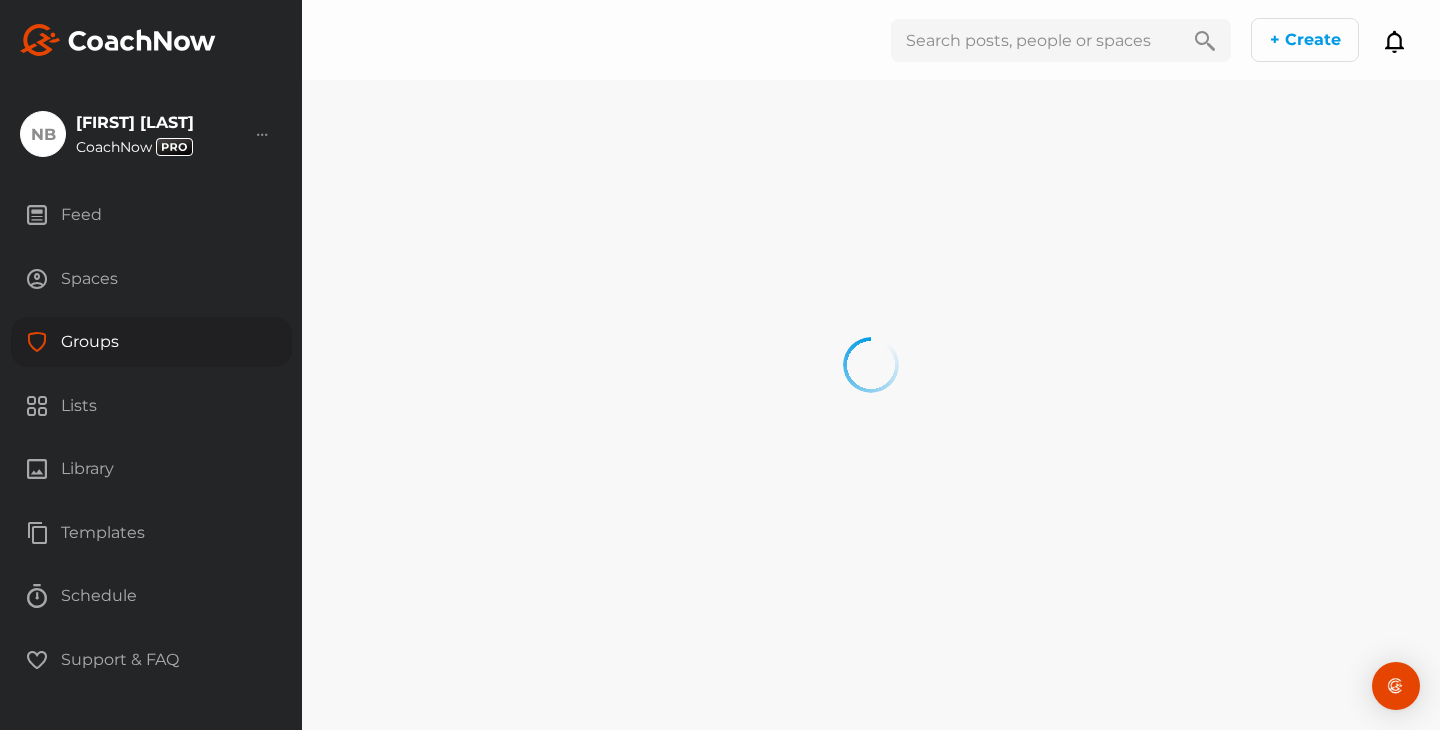 scroll, scrollTop: 0, scrollLeft: 0, axis: both 